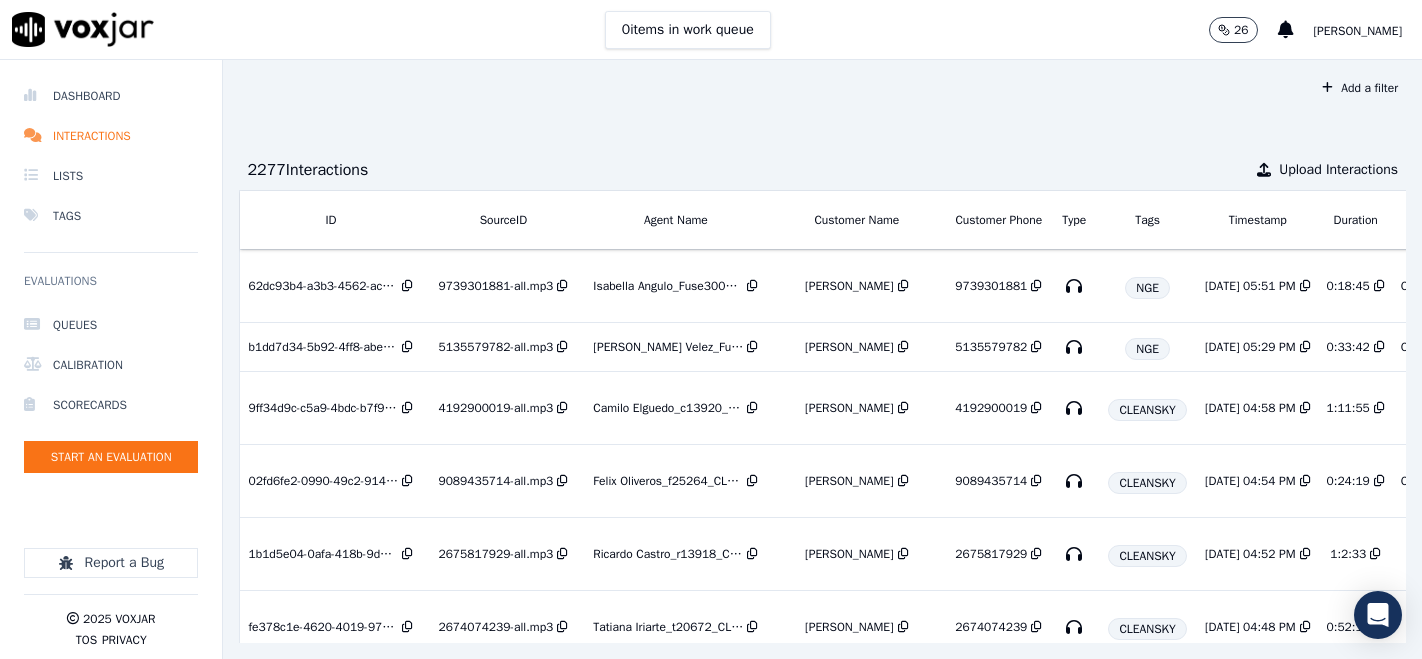 scroll, scrollTop: 0, scrollLeft: 0, axis: both 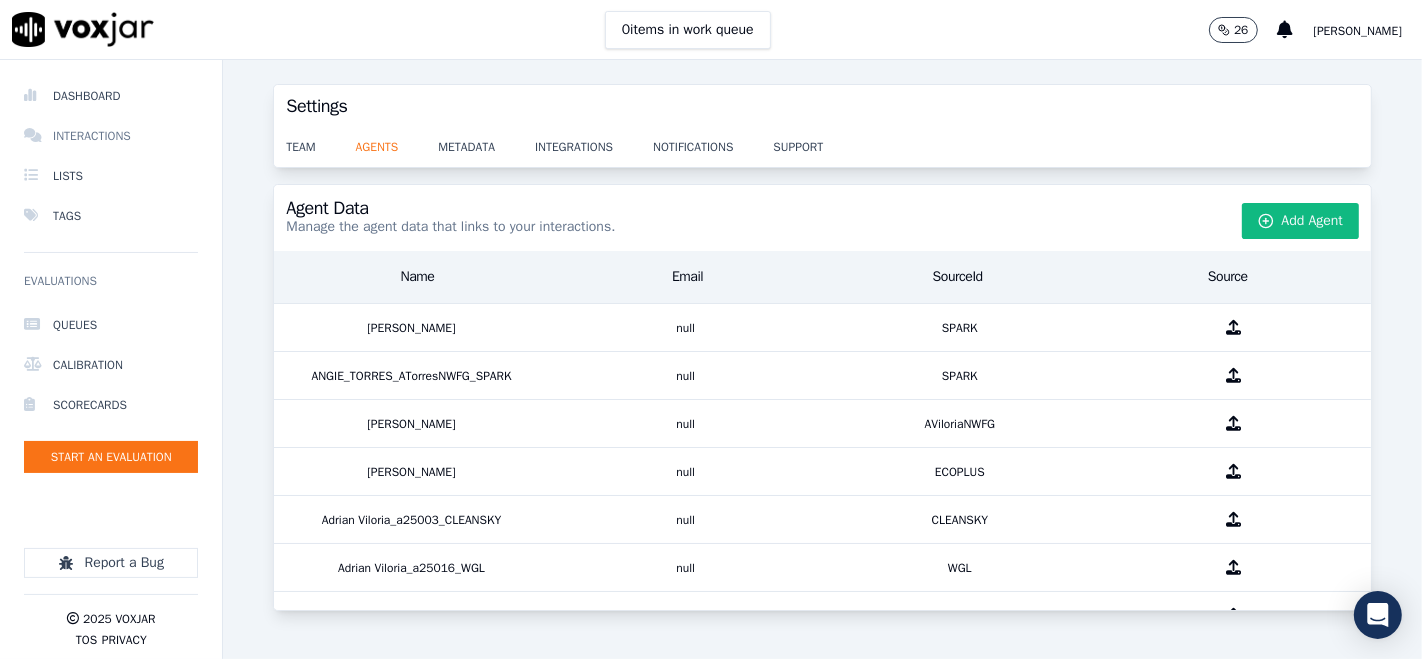click on "Interactions" at bounding box center [111, 136] 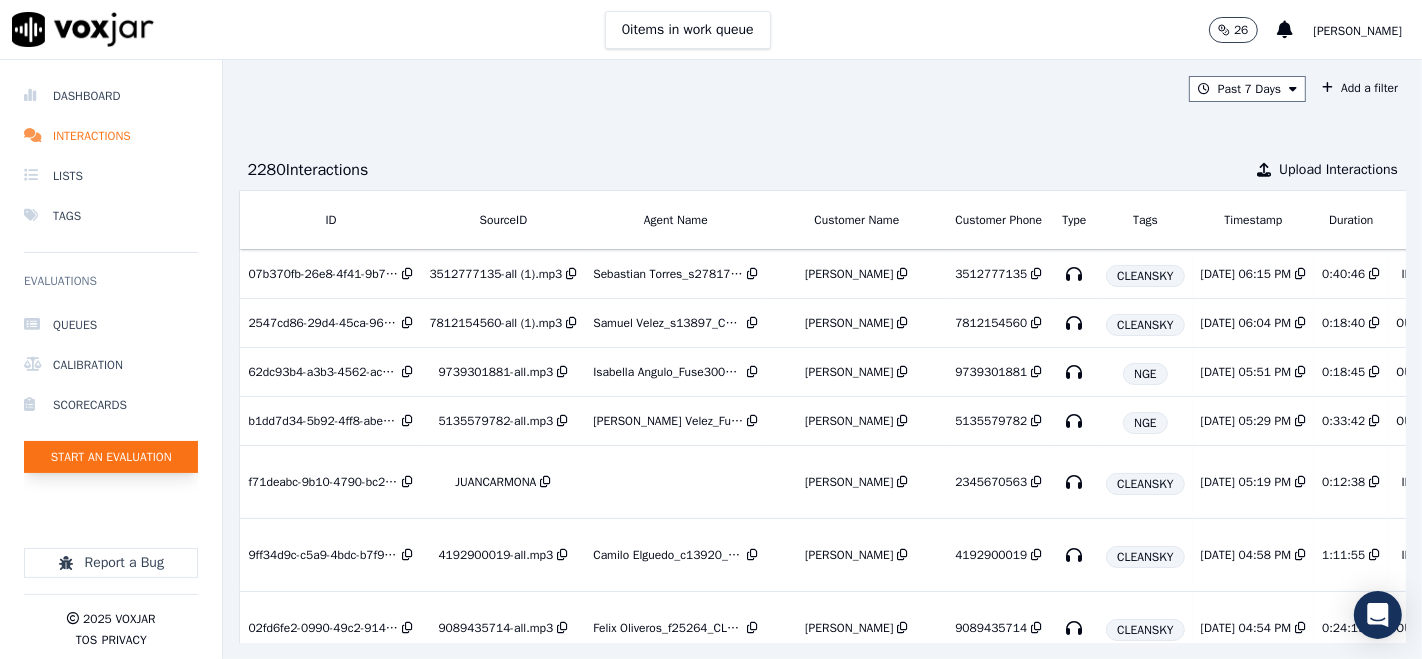click on "Start an Evaluation" 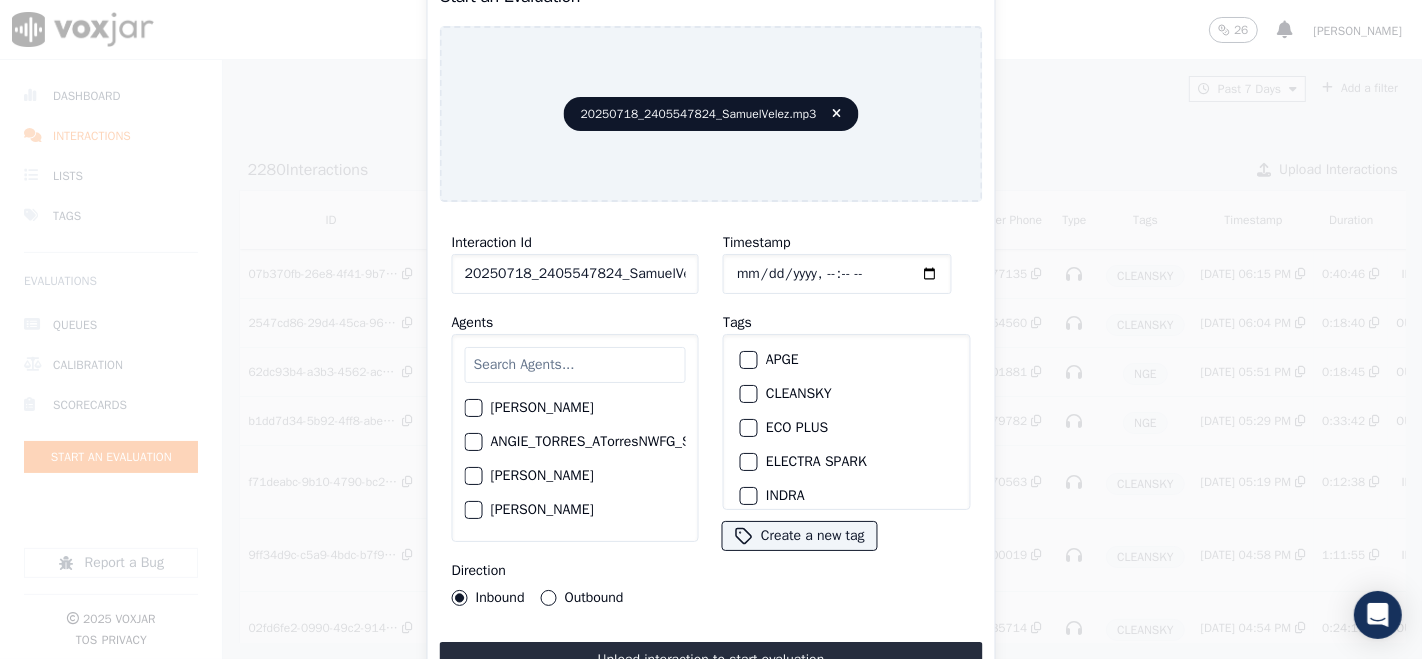 drag, startPoint x: 667, startPoint y: 265, endPoint x: 634, endPoint y: 286, distance: 39.115215 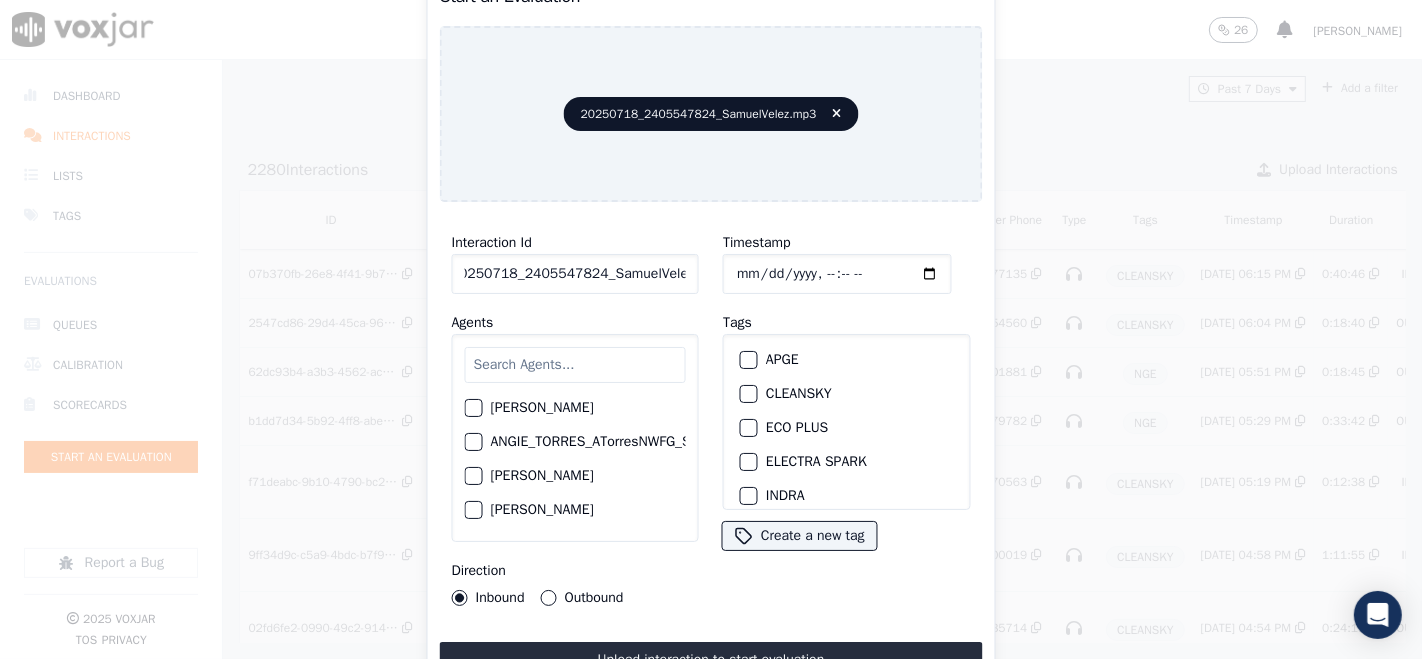 scroll, scrollTop: 0, scrollLeft: 10, axis: horizontal 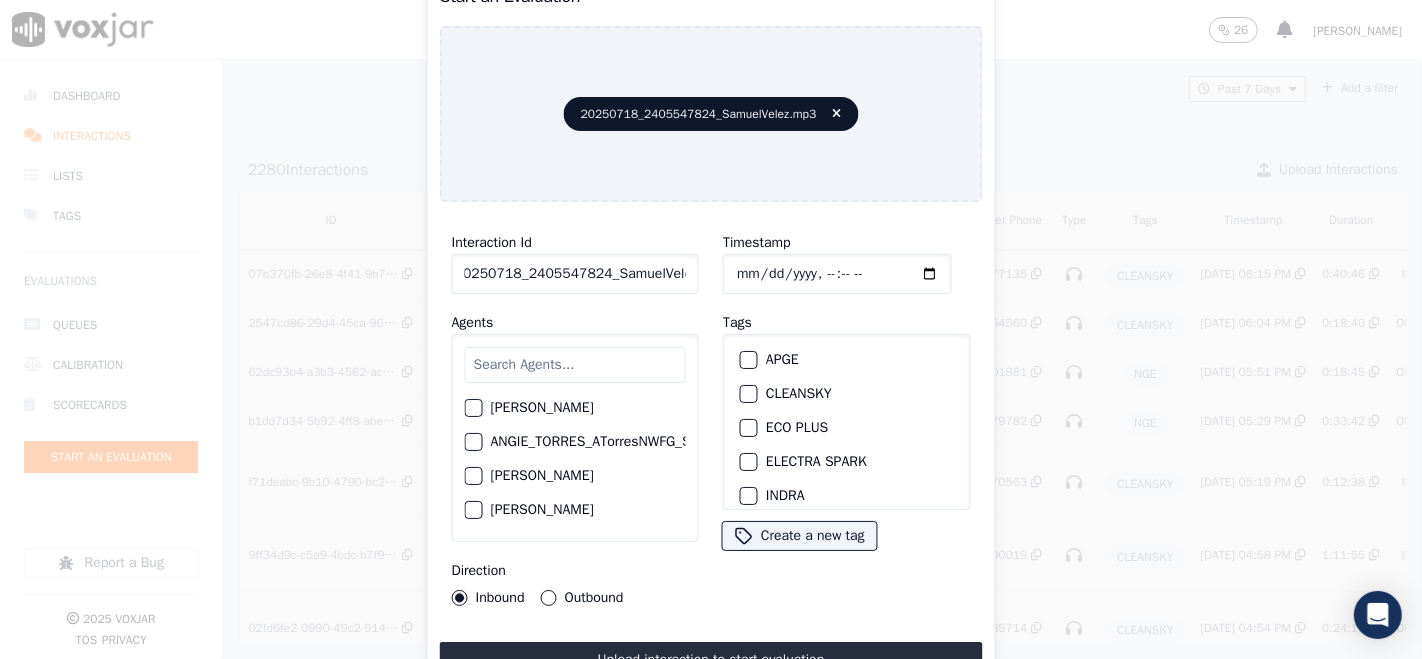 type on "20250718_2405547824_SamuelVelez" 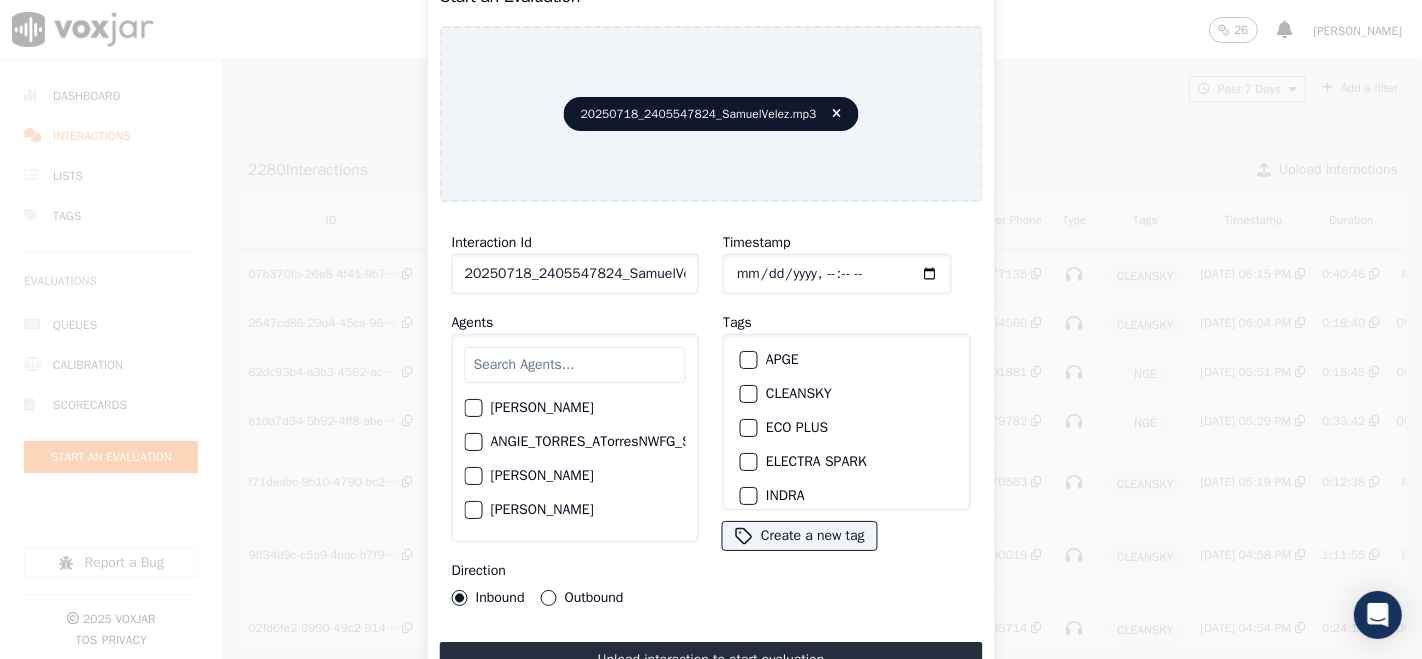 click on "CLEANSKY" at bounding box center (749, 394) 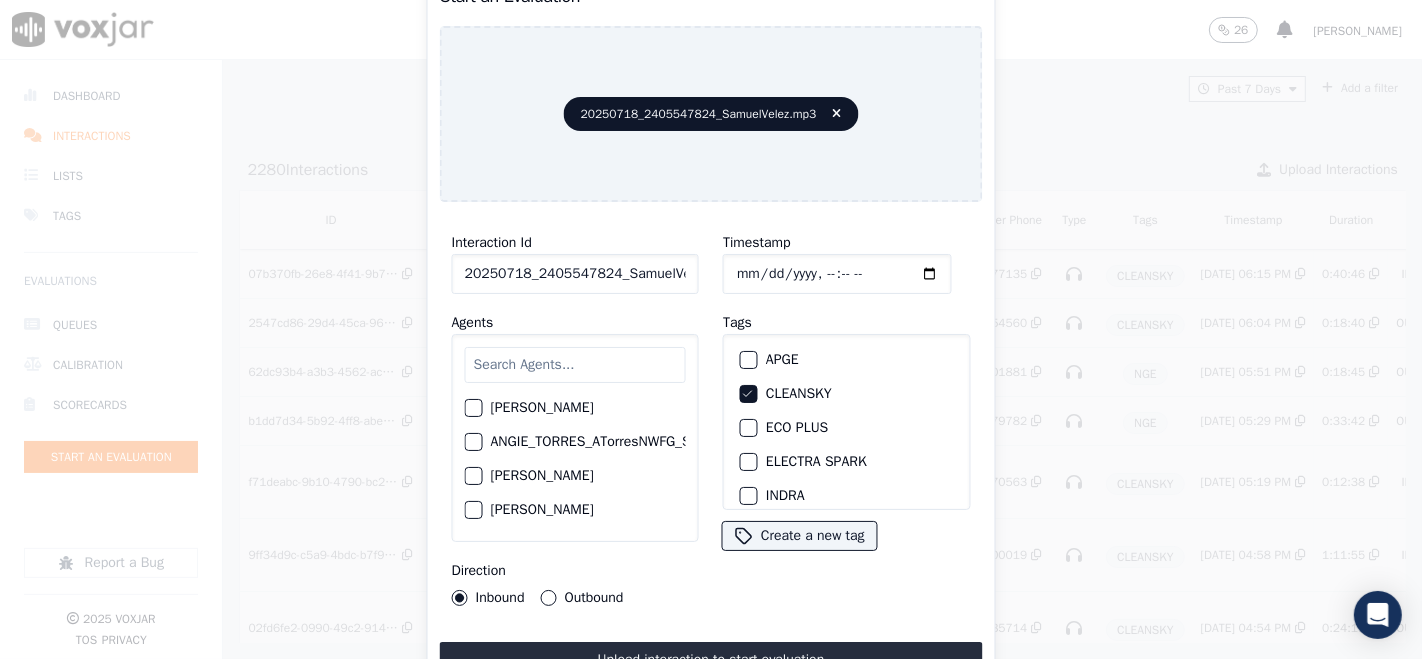 click on "Upload interaction to start evaluation" at bounding box center [711, 660] 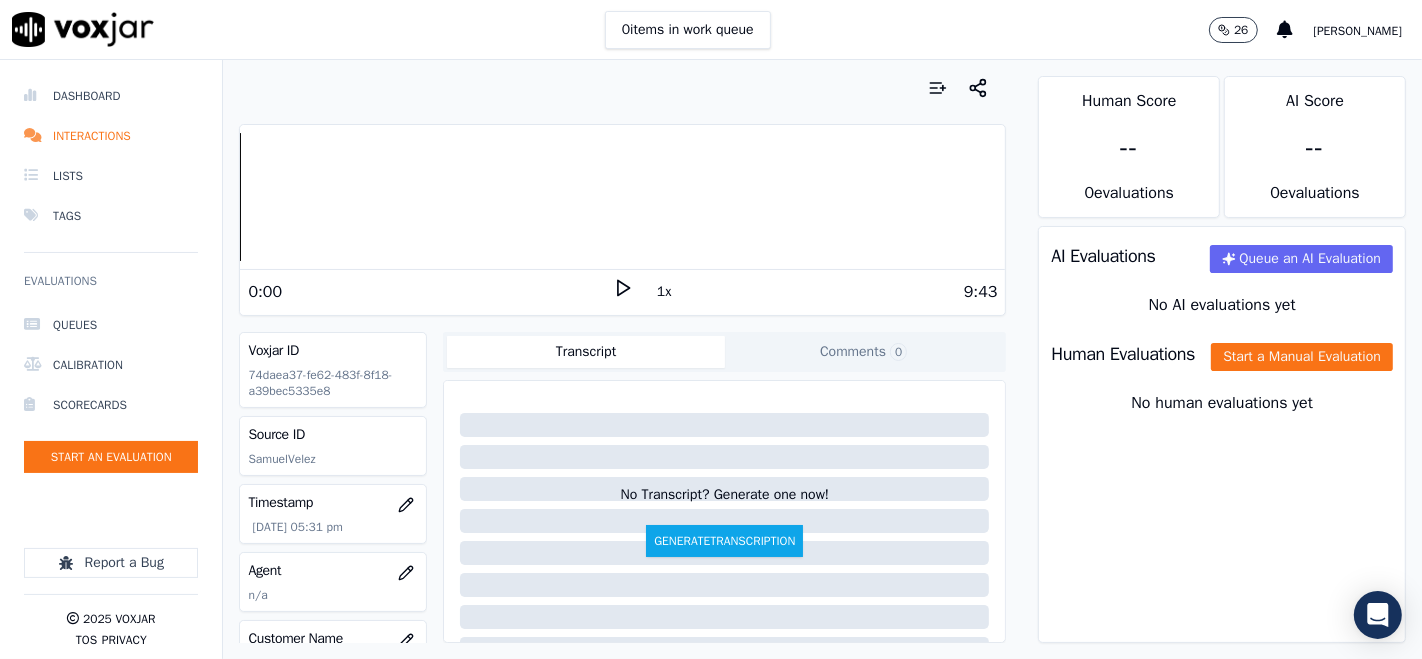 drag, startPoint x: 602, startPoint y: 285, endPoint x: 605, endPoint y: 299, distance: 14.3178215 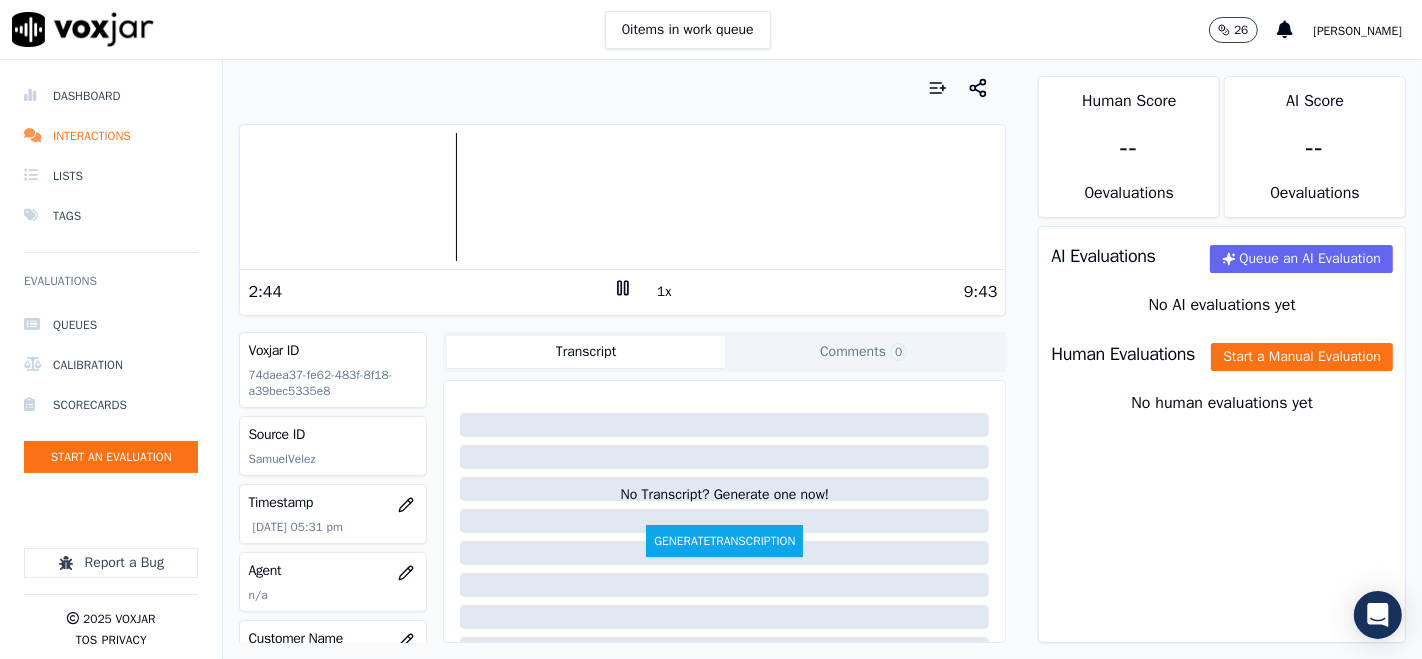 click at bounding box center (622, 197) 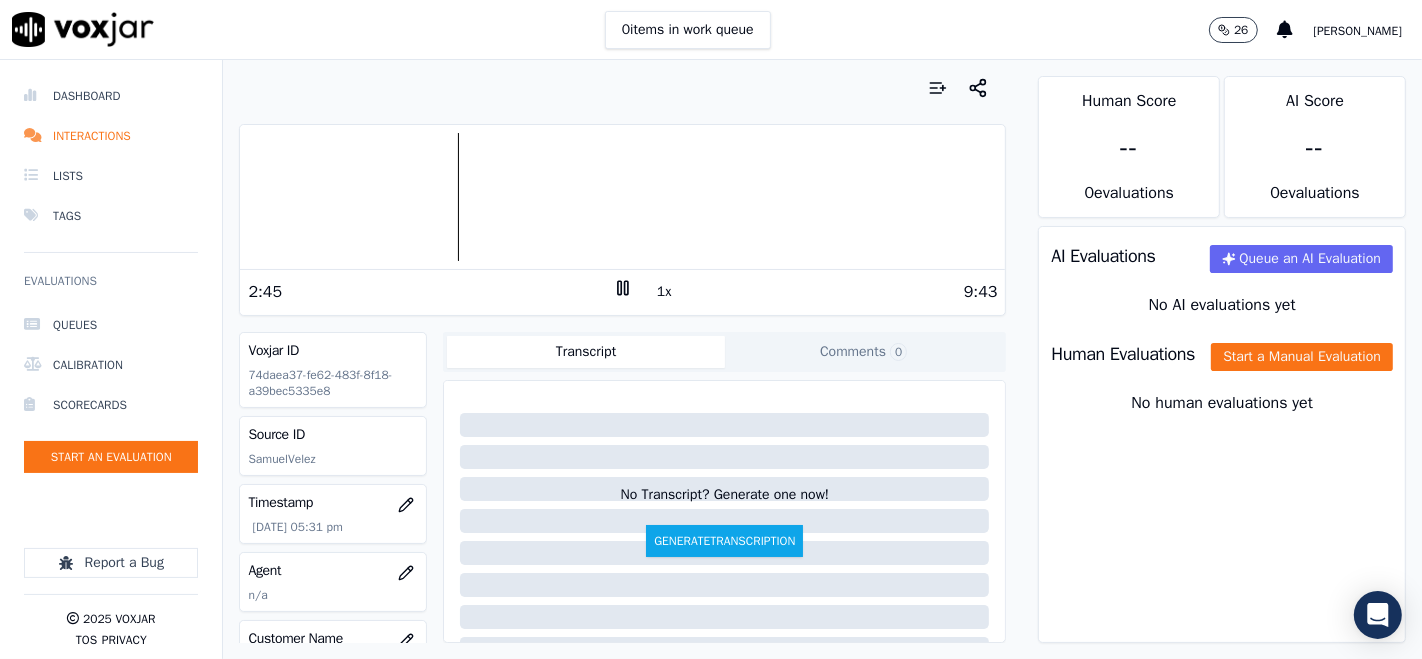 click at bounding box center [622, 197] 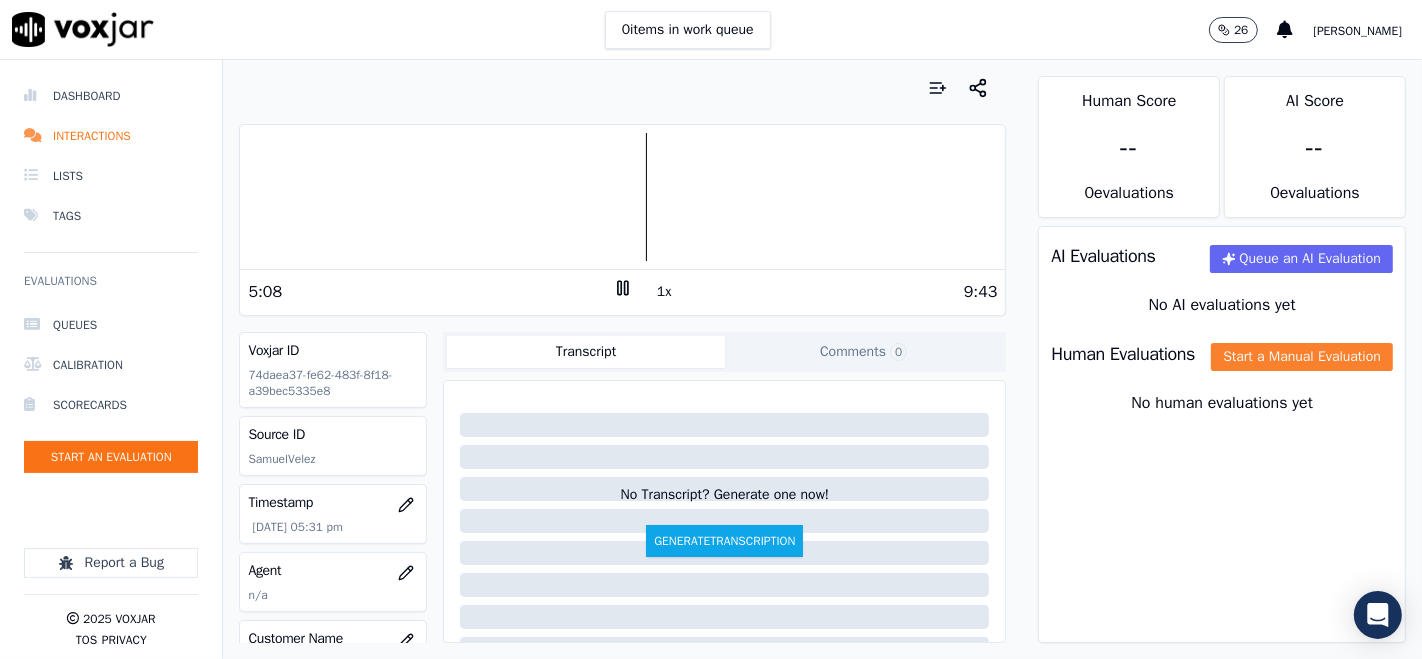 click on "Start a Manual Evaluation" 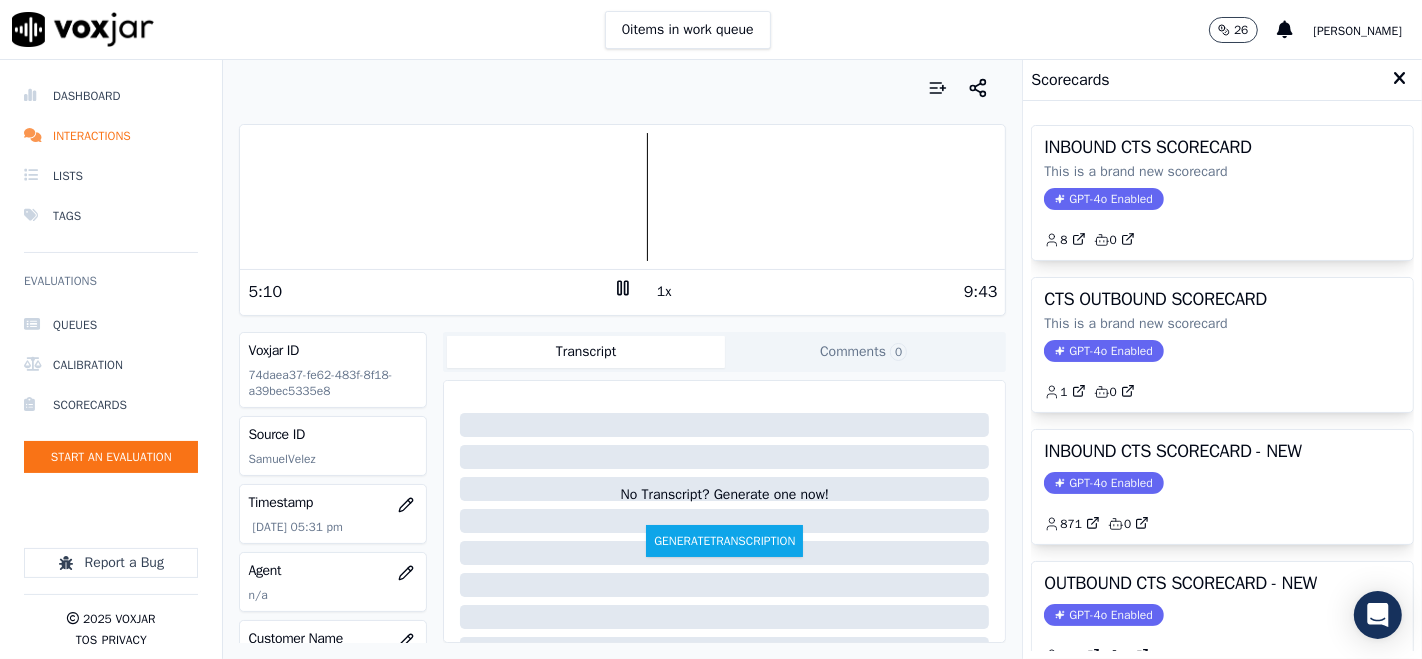 drag, startPoint x: 1218, startPoint y: 485, endPoint x: 1208, endPoint y: 487, distance: 10.198039 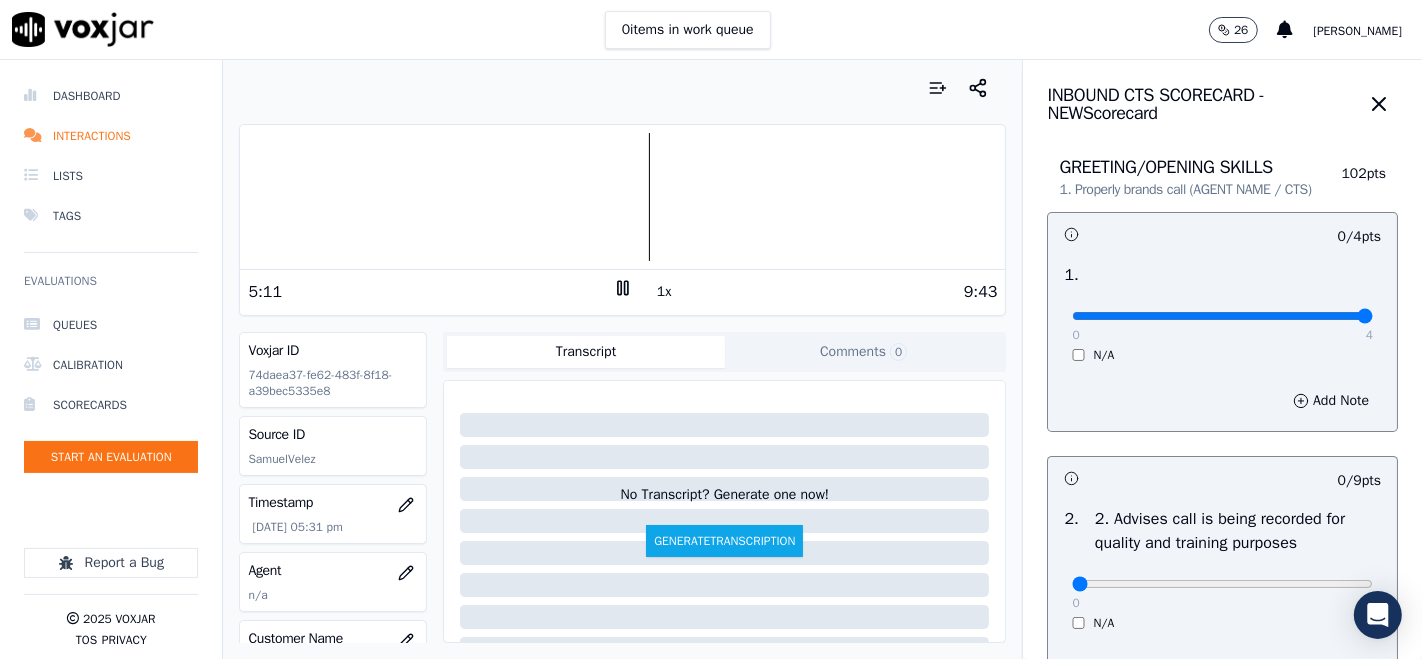 type on "4" 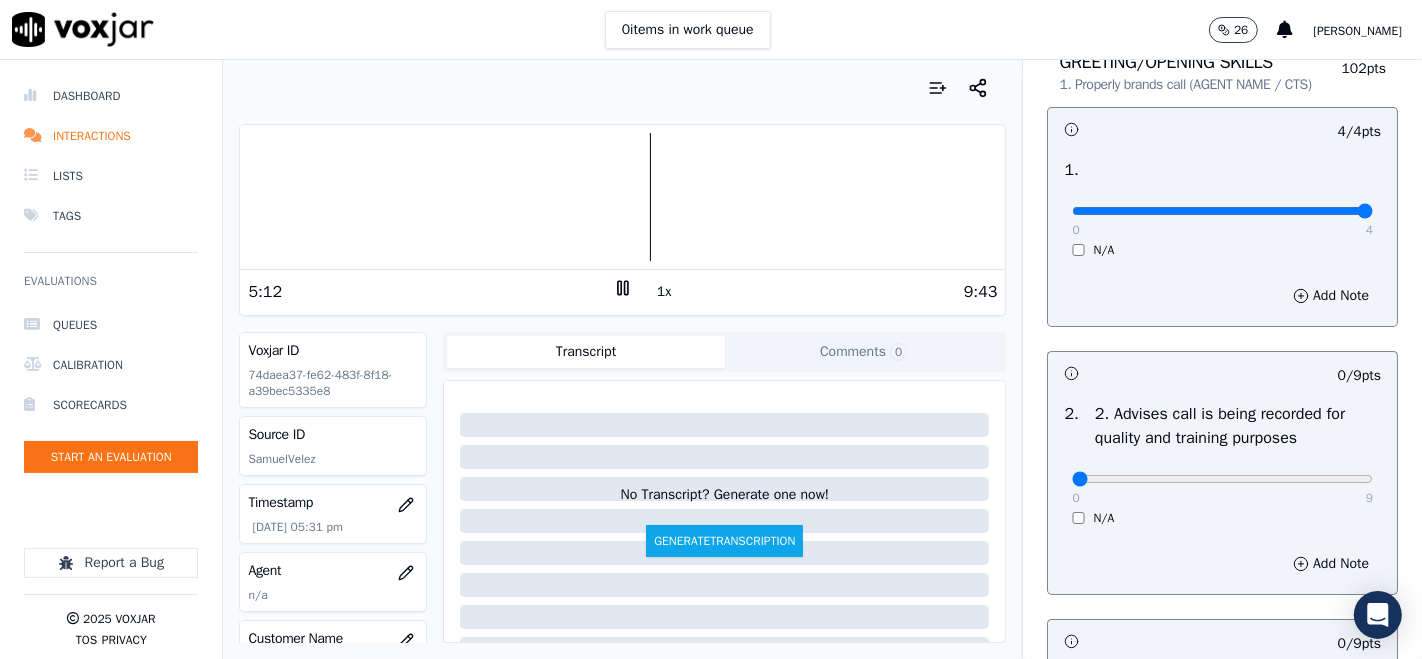 scroll, scrollTop: 222, scrollLeft: 0, axis: vertical 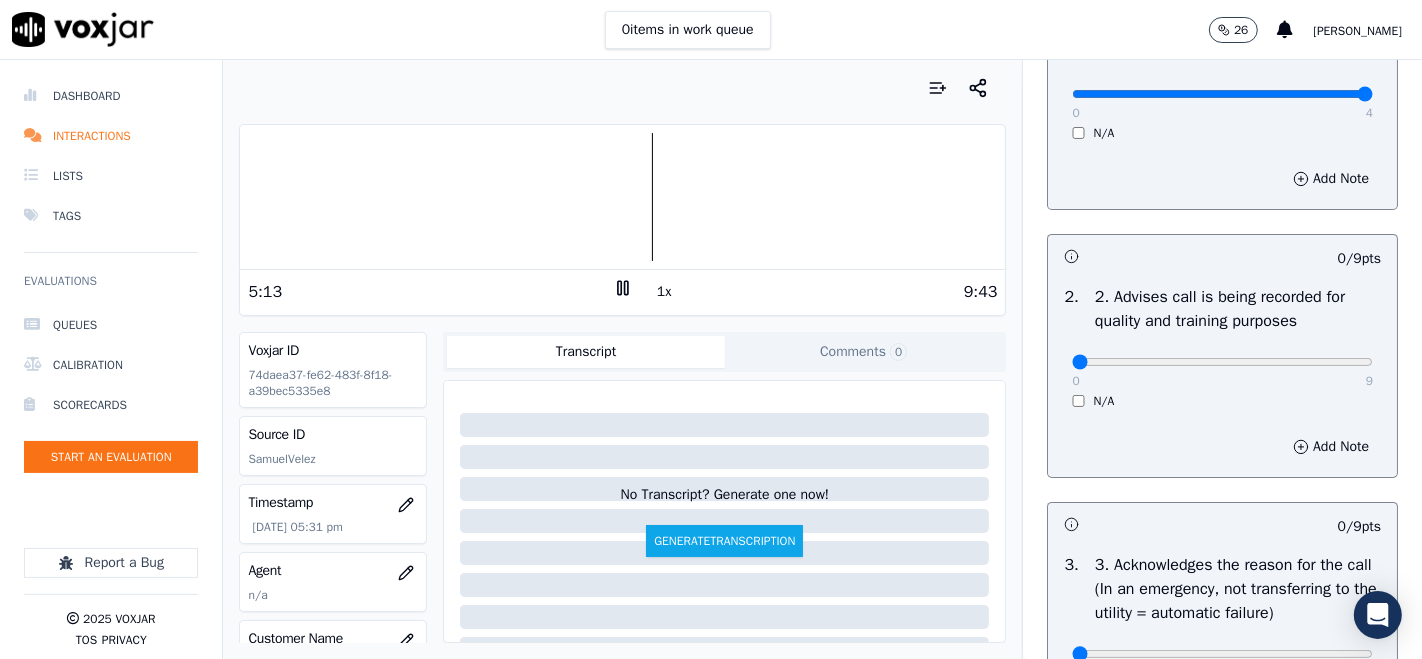 click at bounding box center (622, 197) 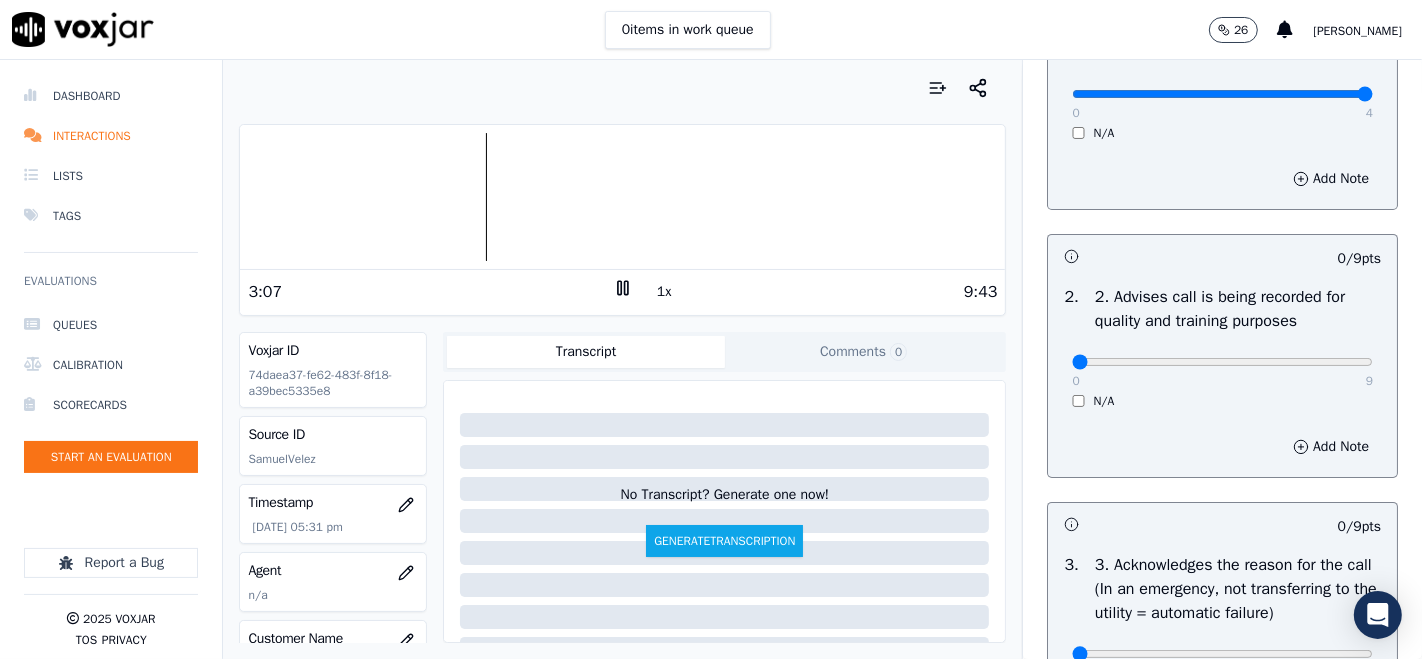 click at bounding box center (622, 197) 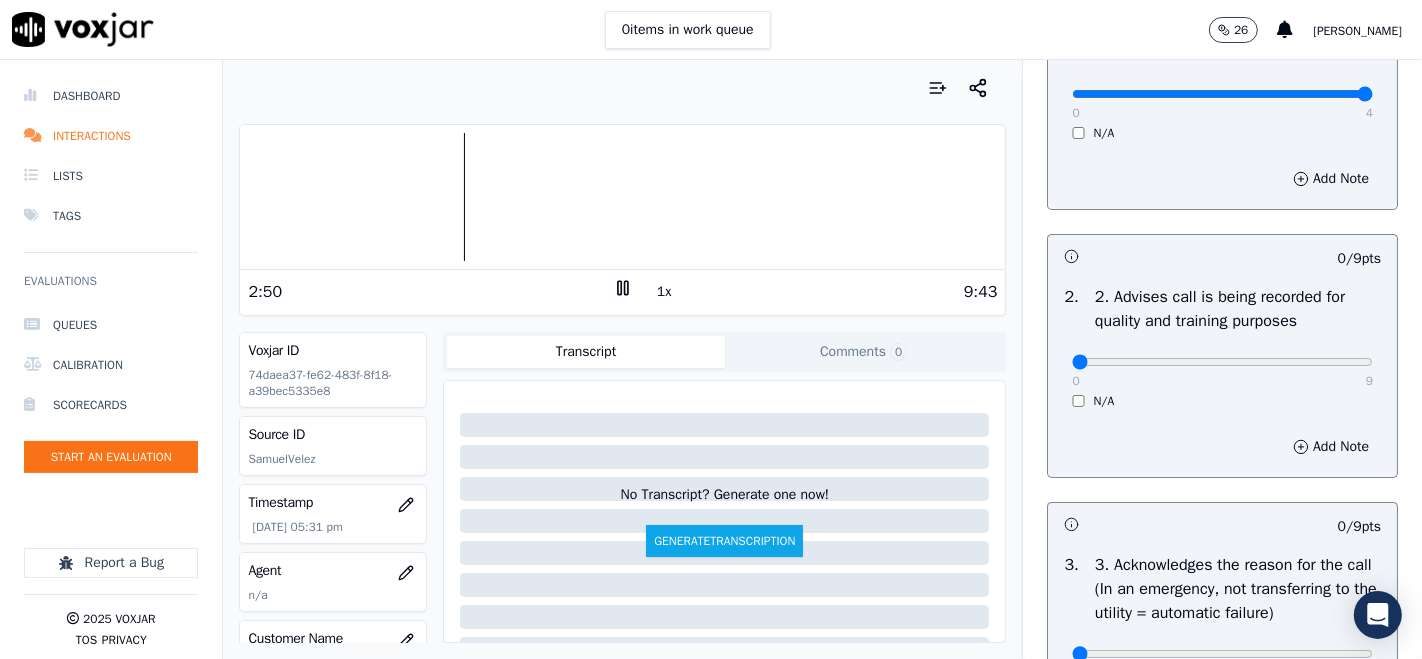 click at bounding box center (622, 197) 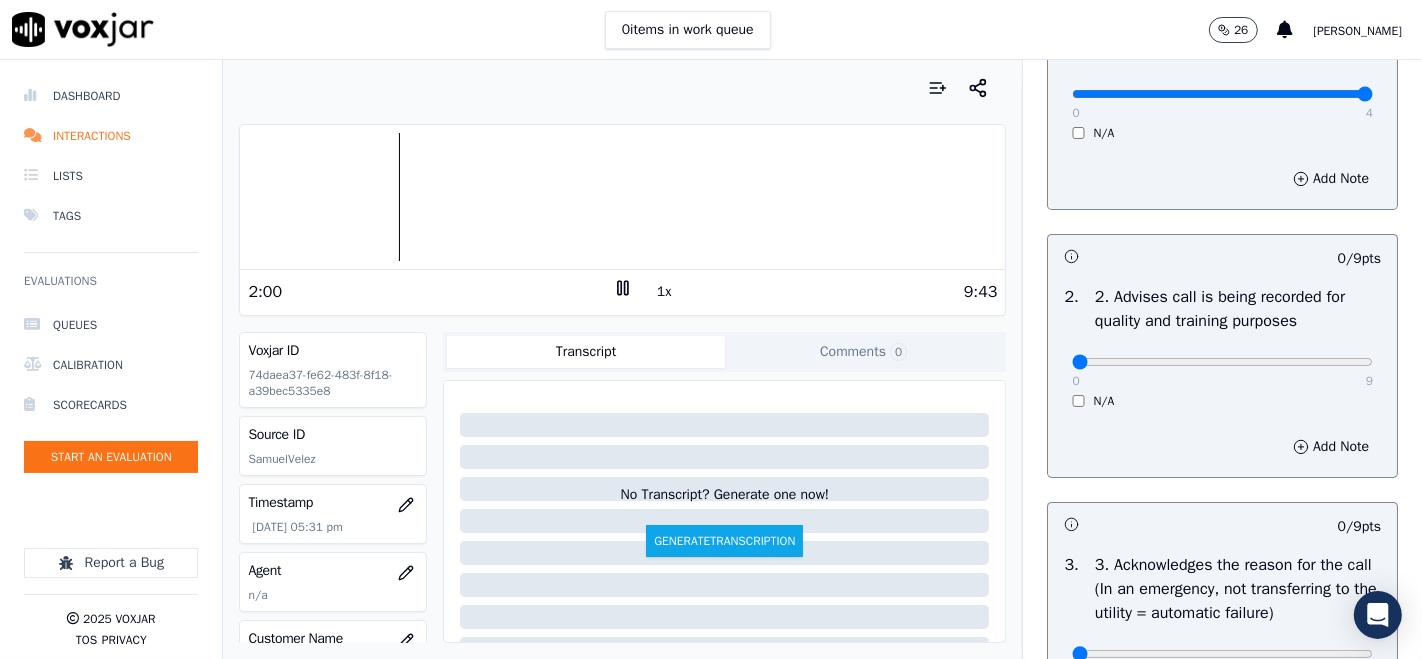 click at bounding box center (622, 197) 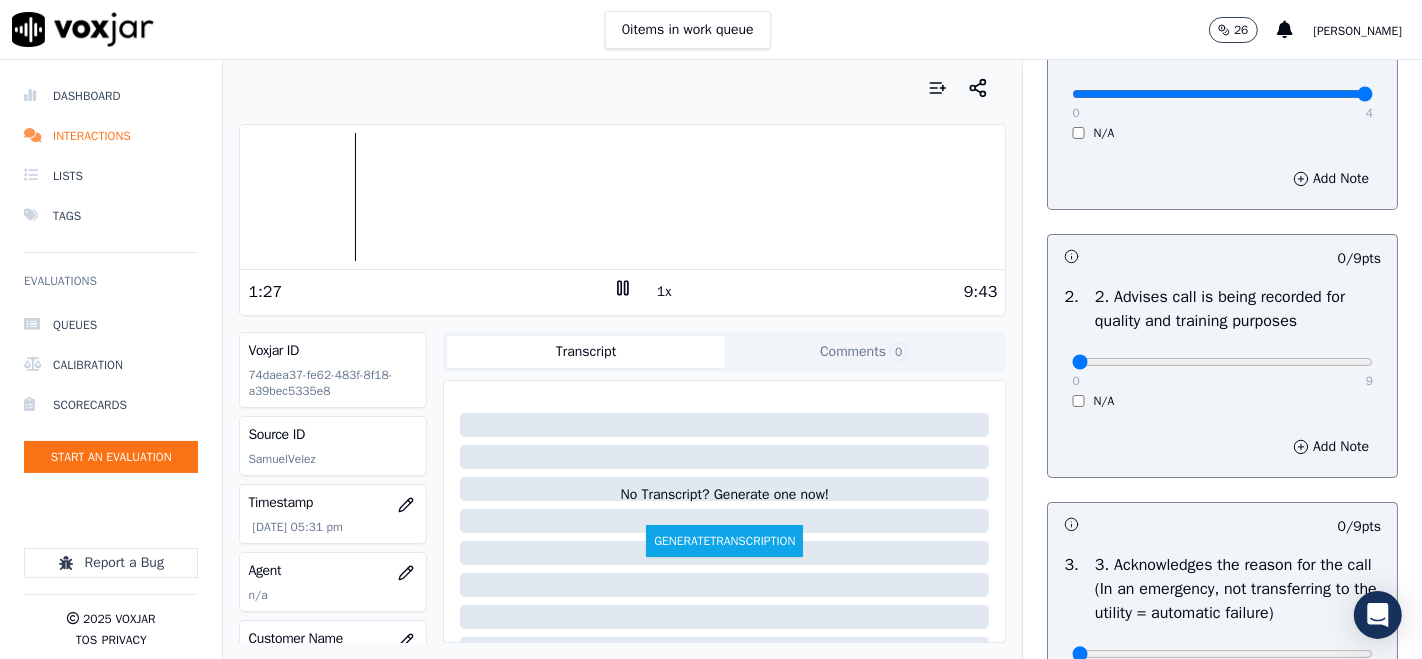 click at bounding box center [622, 197] 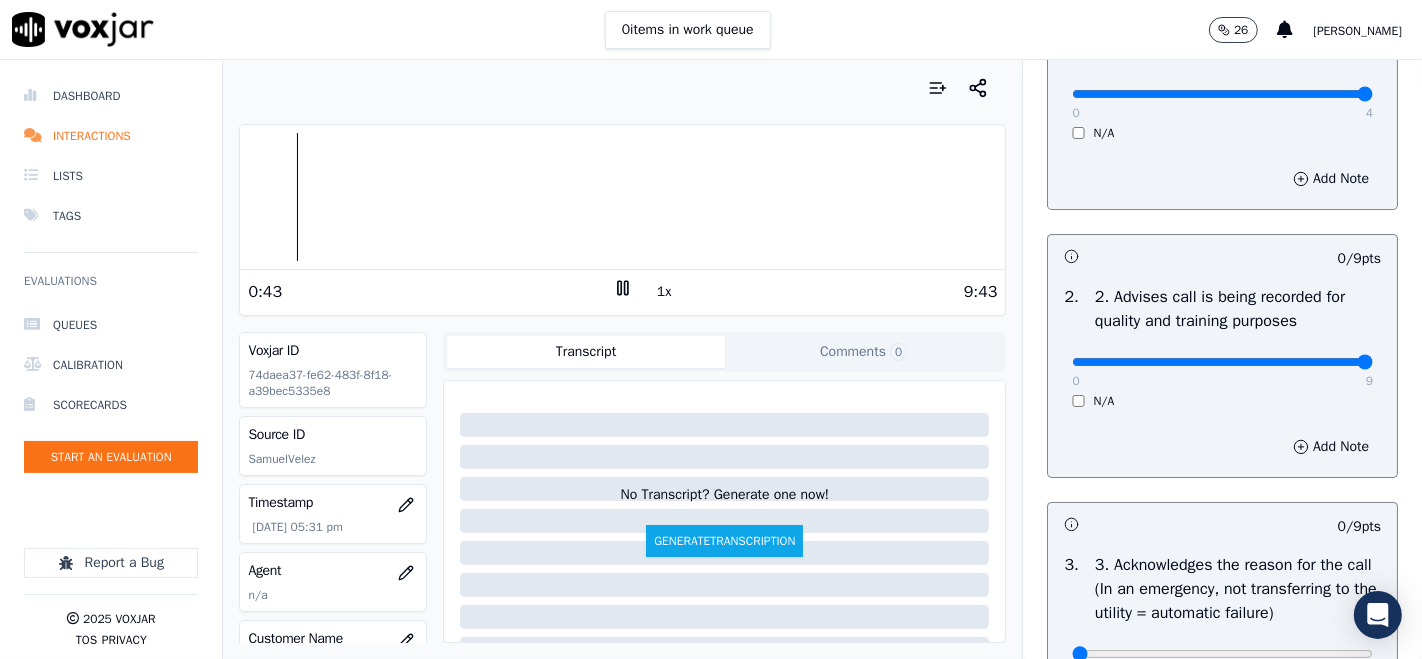 type on "9" 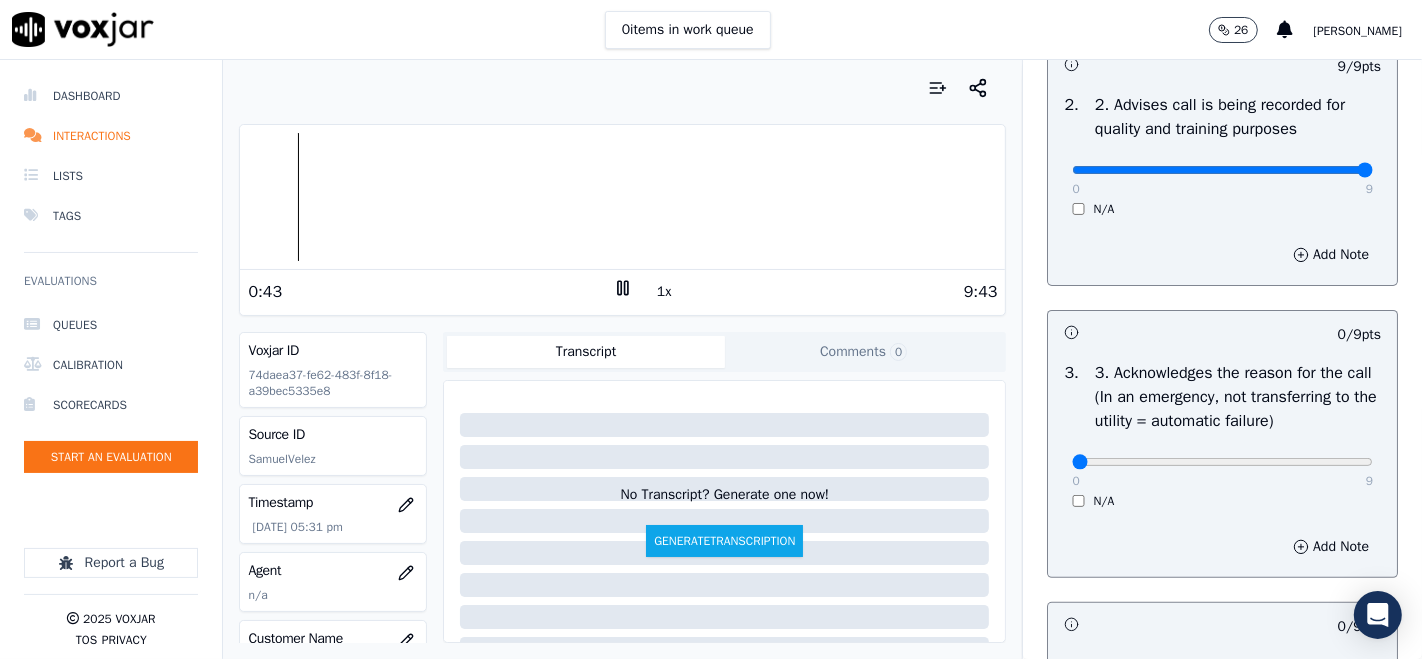 scroll, scrollTop: 555, scrollLeft: 0, axis: vertical 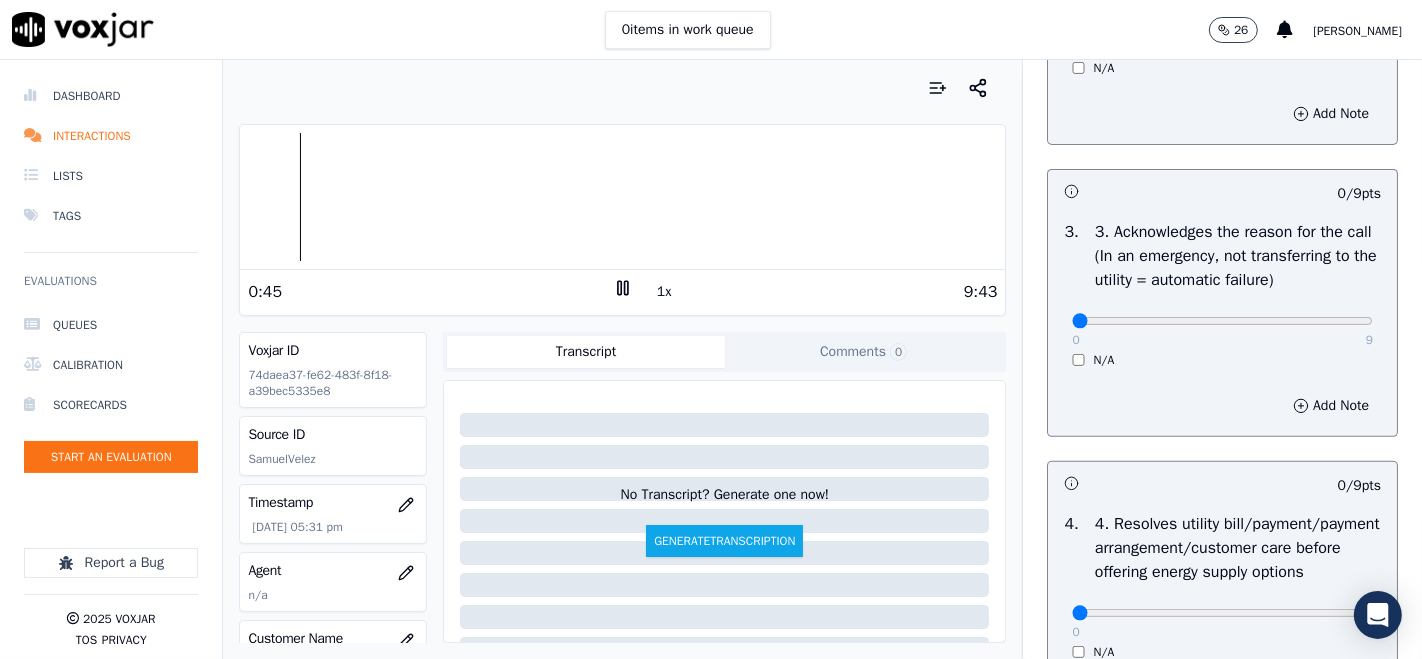 click on "0   9     N/A" at bounding box center [1222, 330] 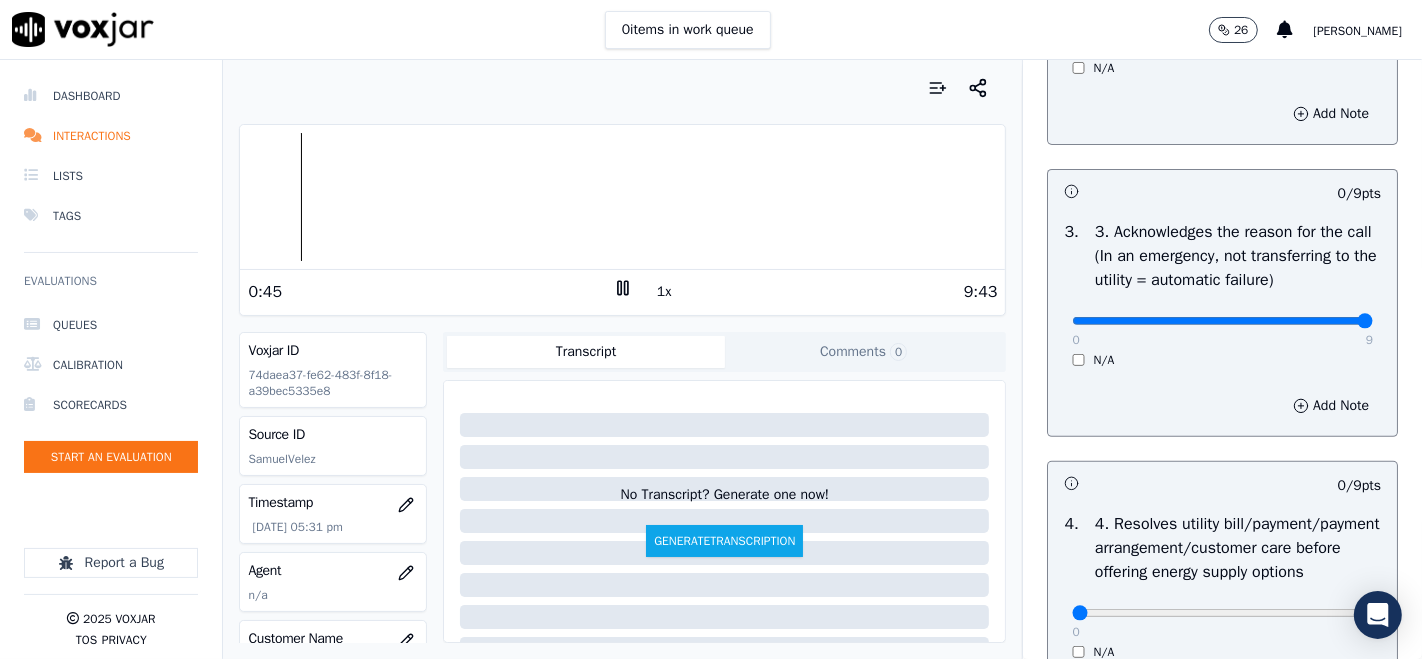 type on "9" 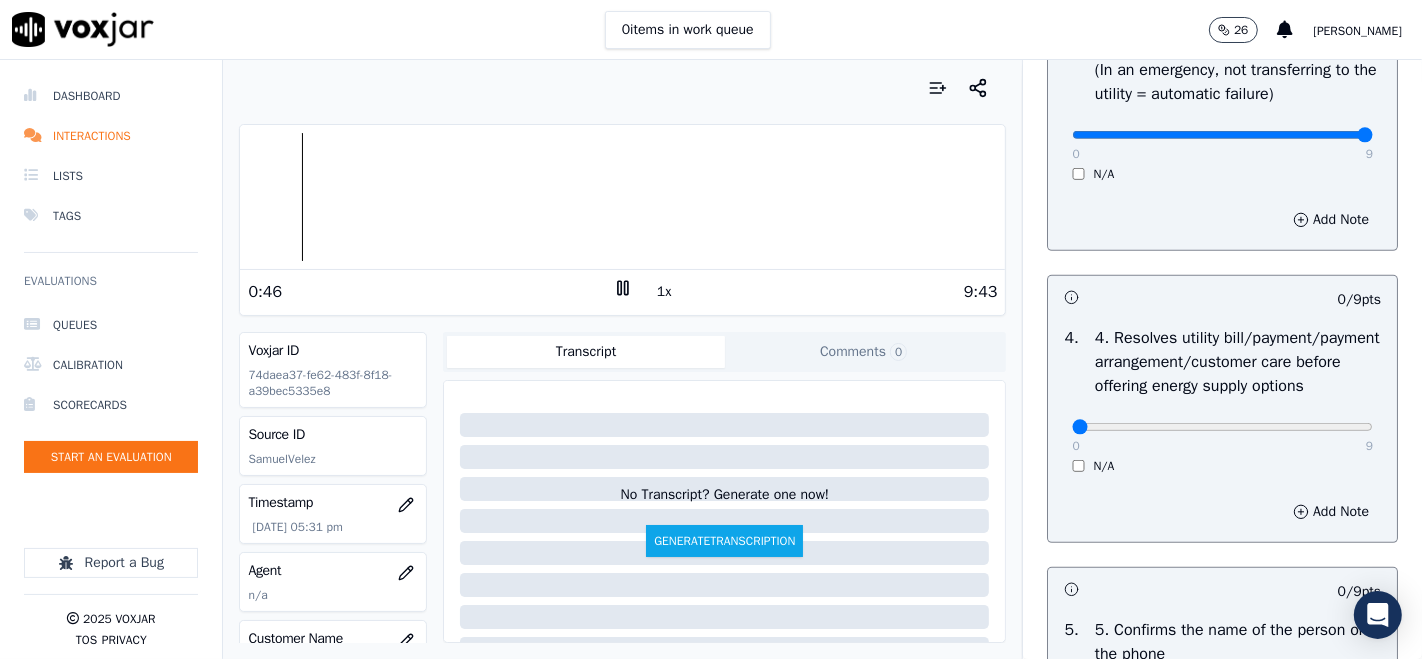 scroll, scrollTop: 888, scrollLeft: 0, axis: vertical 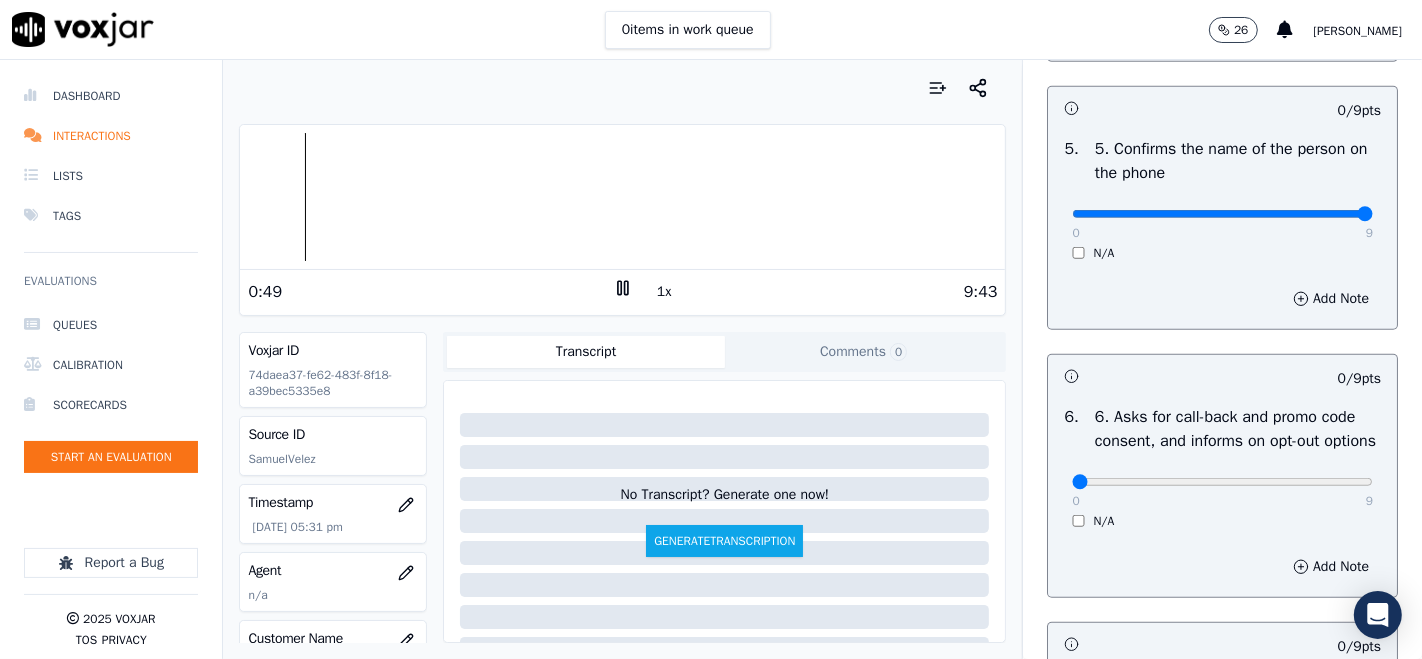 type on "9" 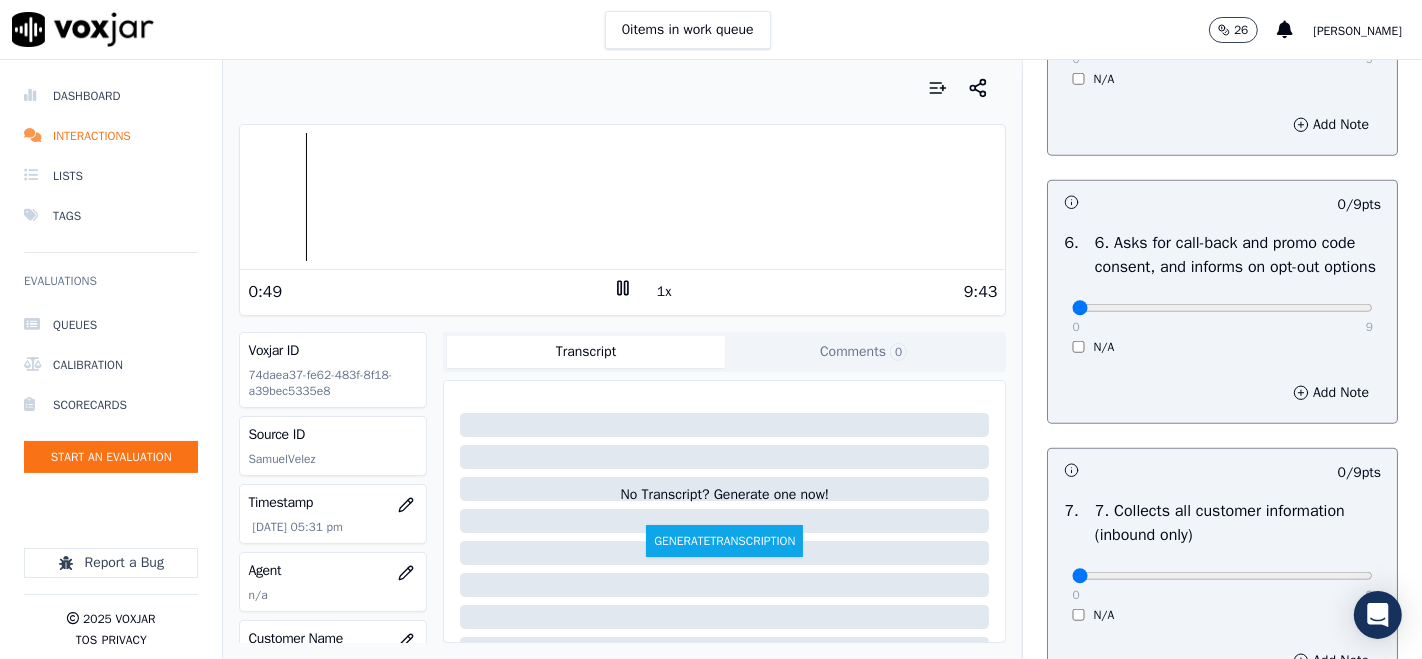 scroll, scrollTop: 1555, scrollLeft: 0, axis: vertical 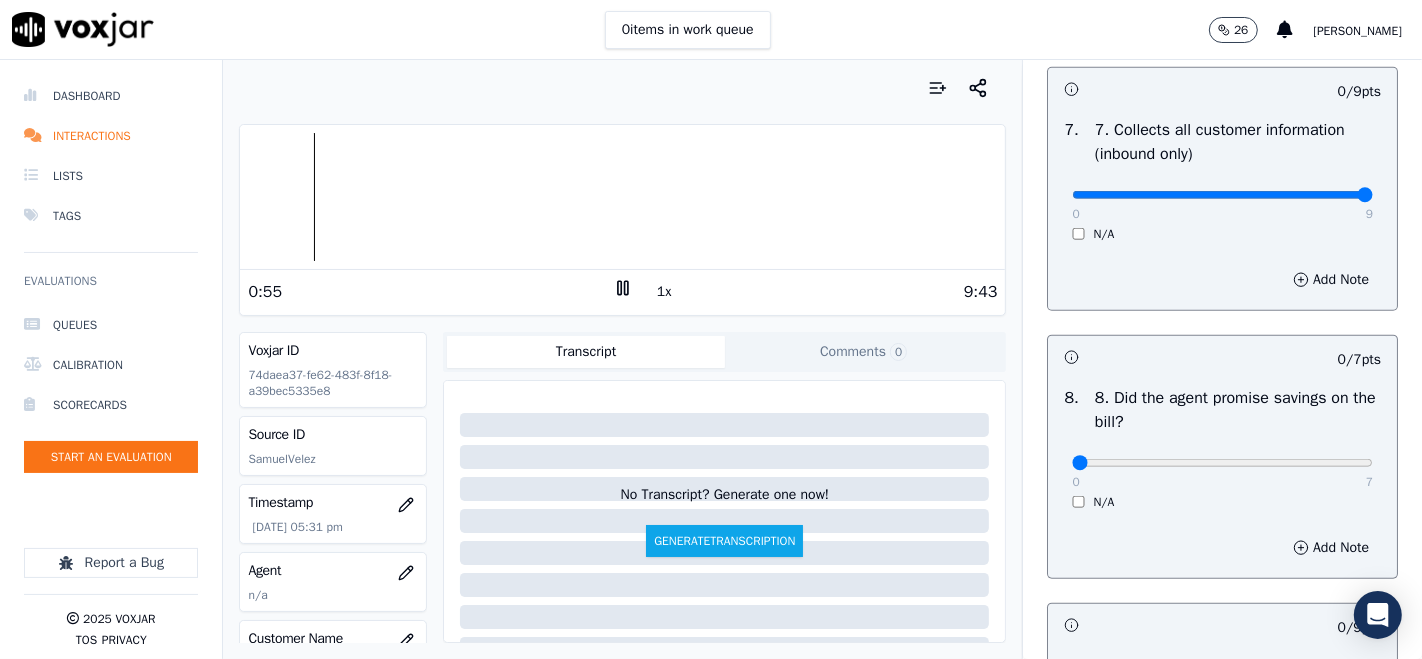 type on "9" 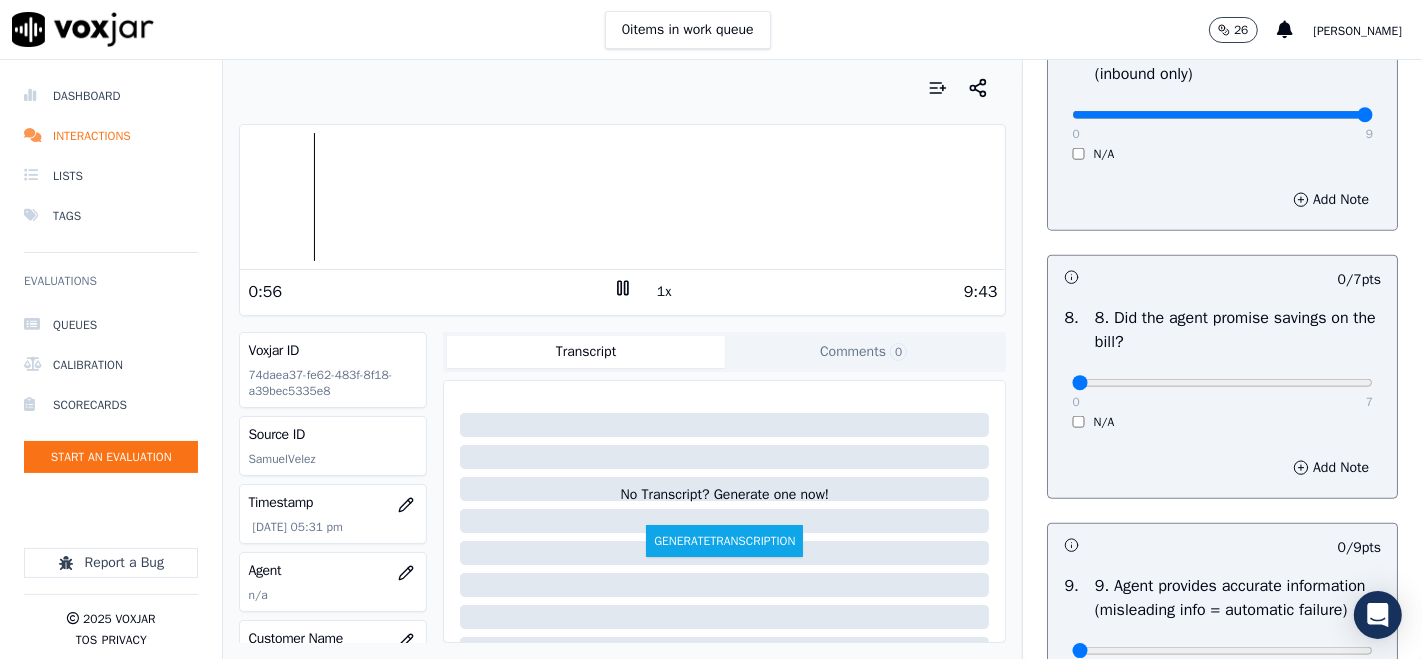 scroll, scrollTop: 2000, scrollLeft: 0, axis: vertical 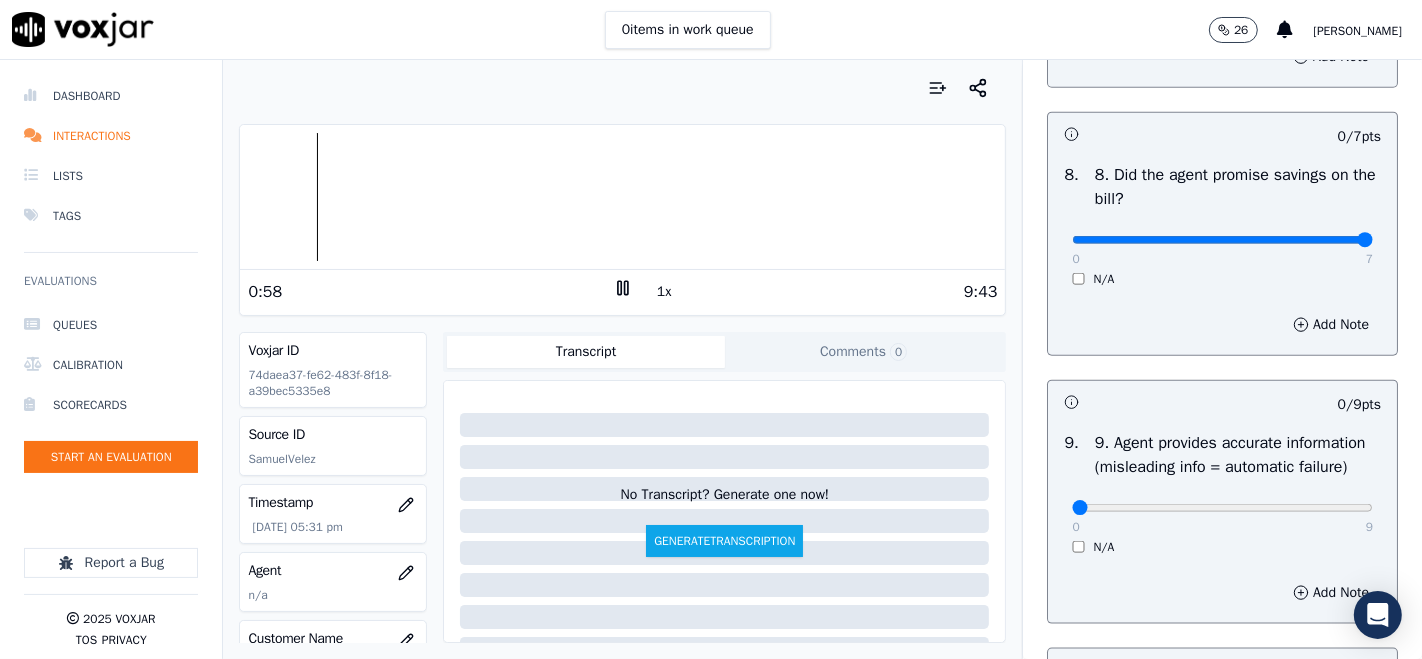 type on "7" 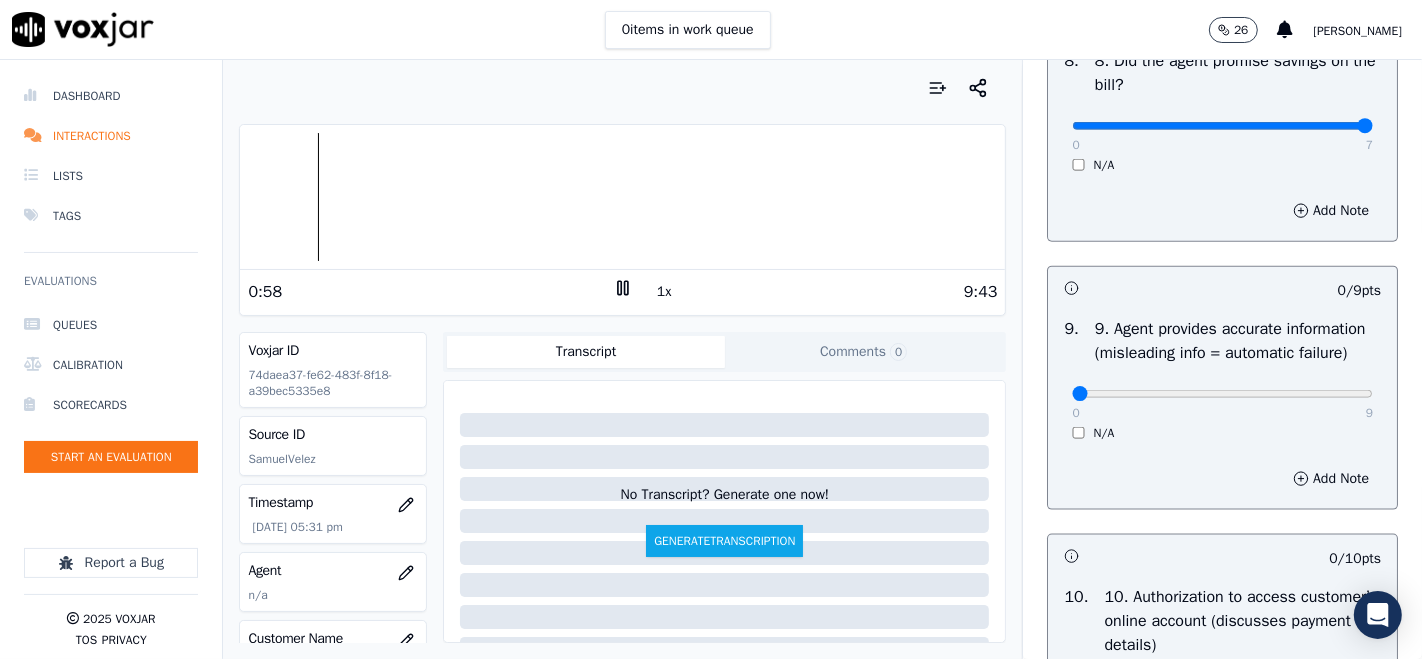 scroll, scrollTop: 2222, scrollLeft: 0, axis: vertical 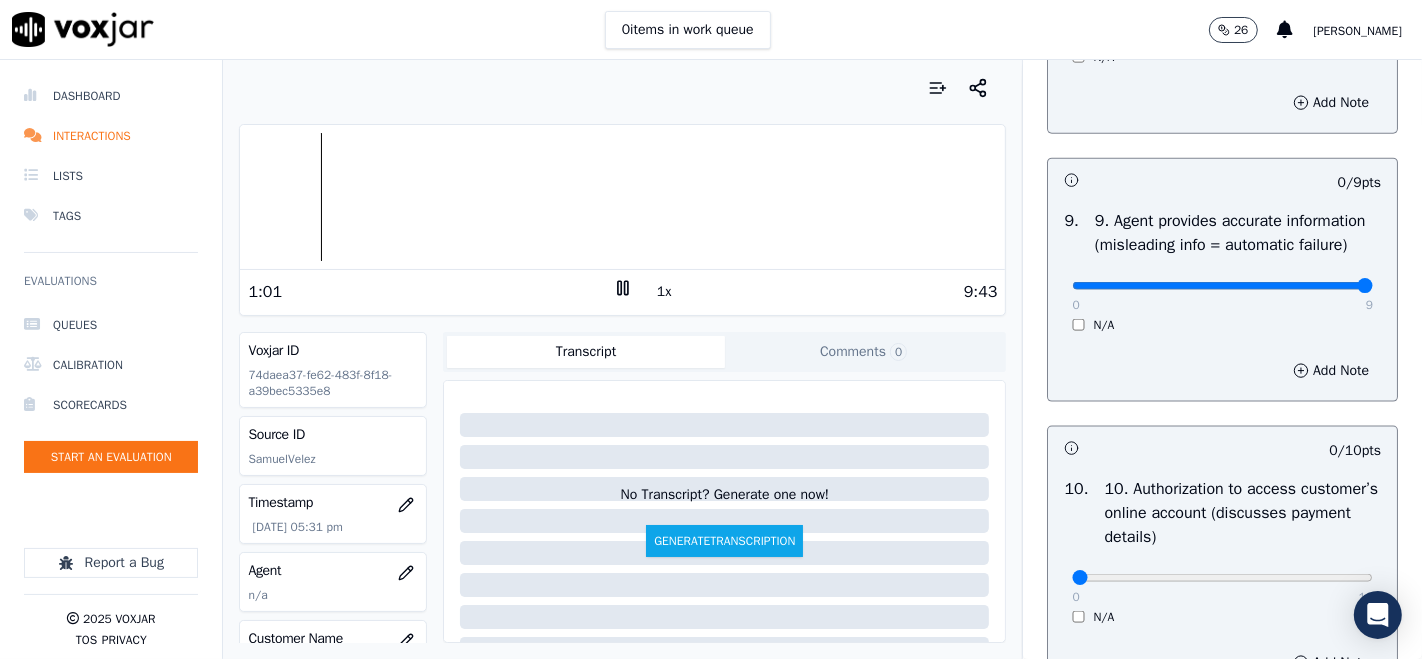 type on "9" 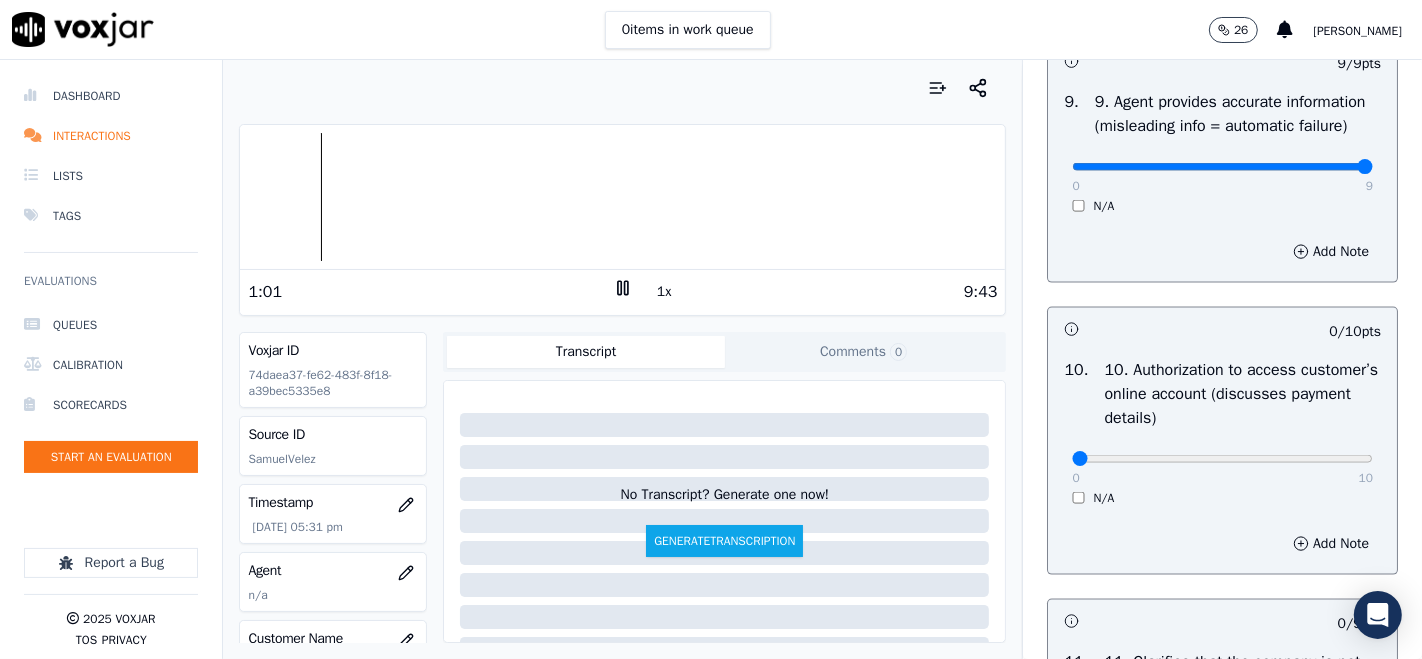 scroll, scrollTop: 2444, scrollLeft: 0, axis: vertical 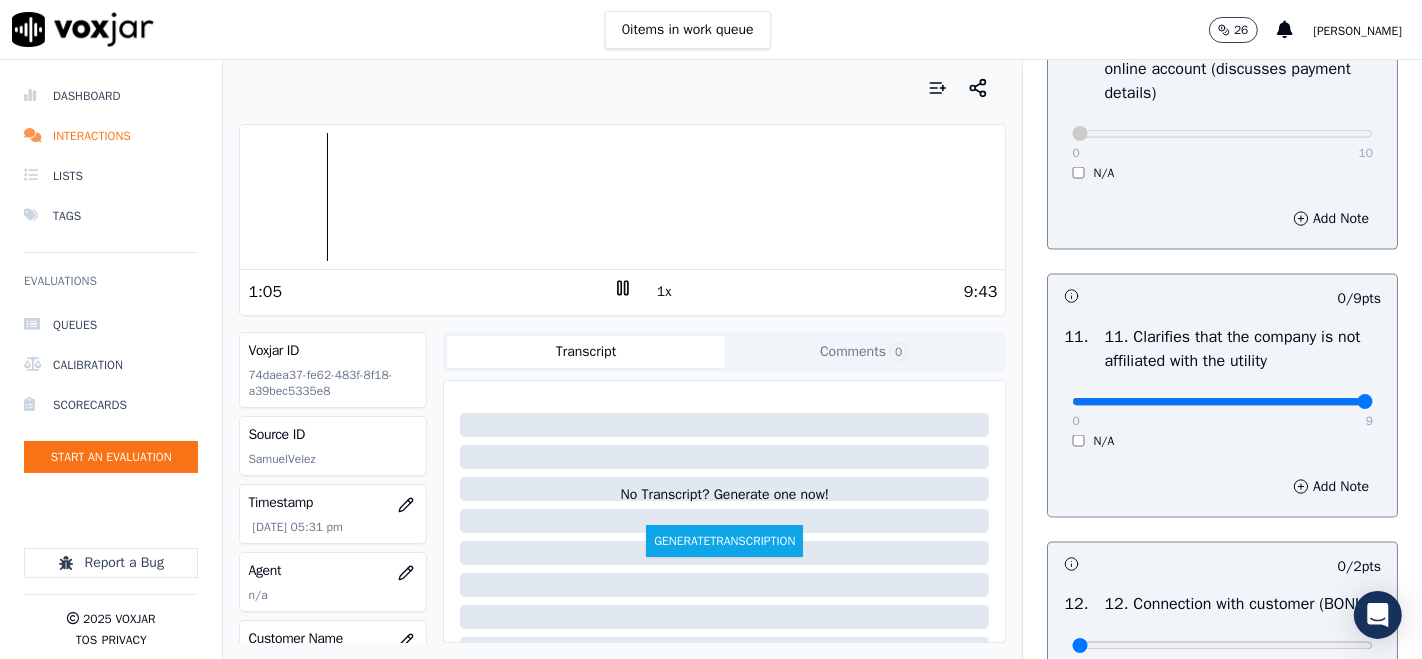 type on "9" 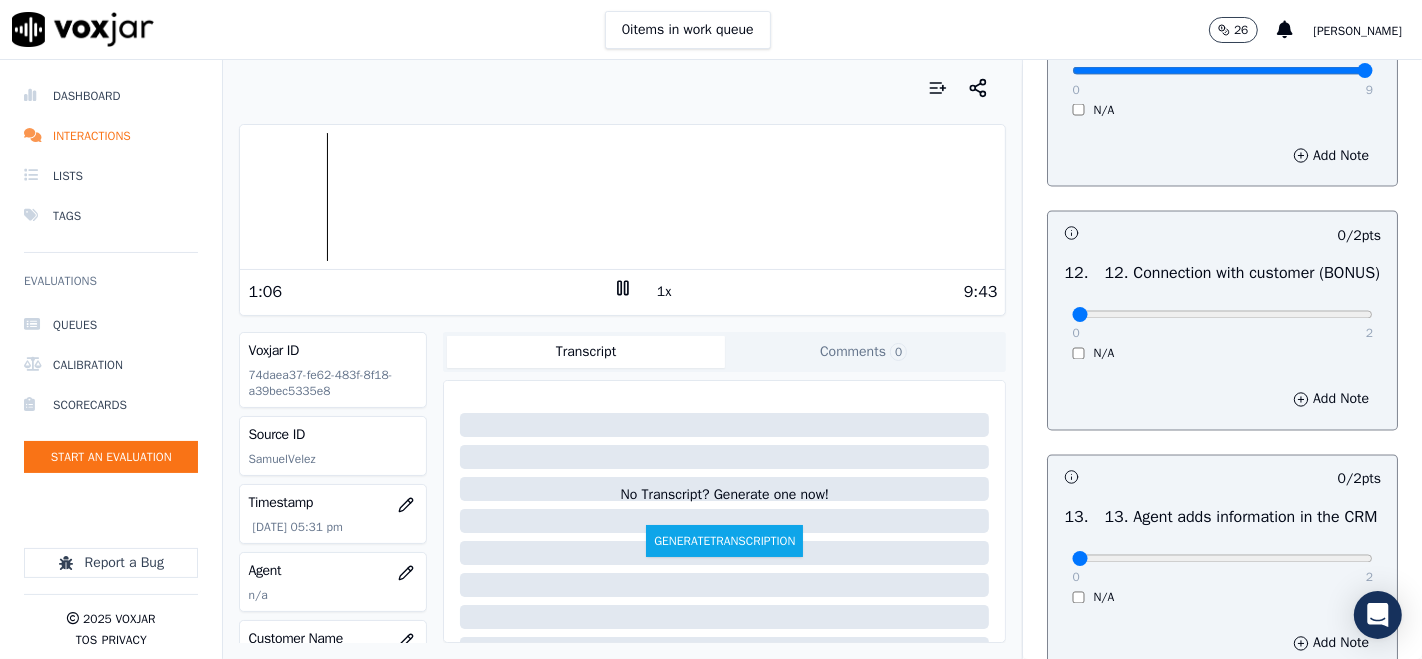 scroll, scrollTop: 3000, scrollLeft: 0, axis: vertical 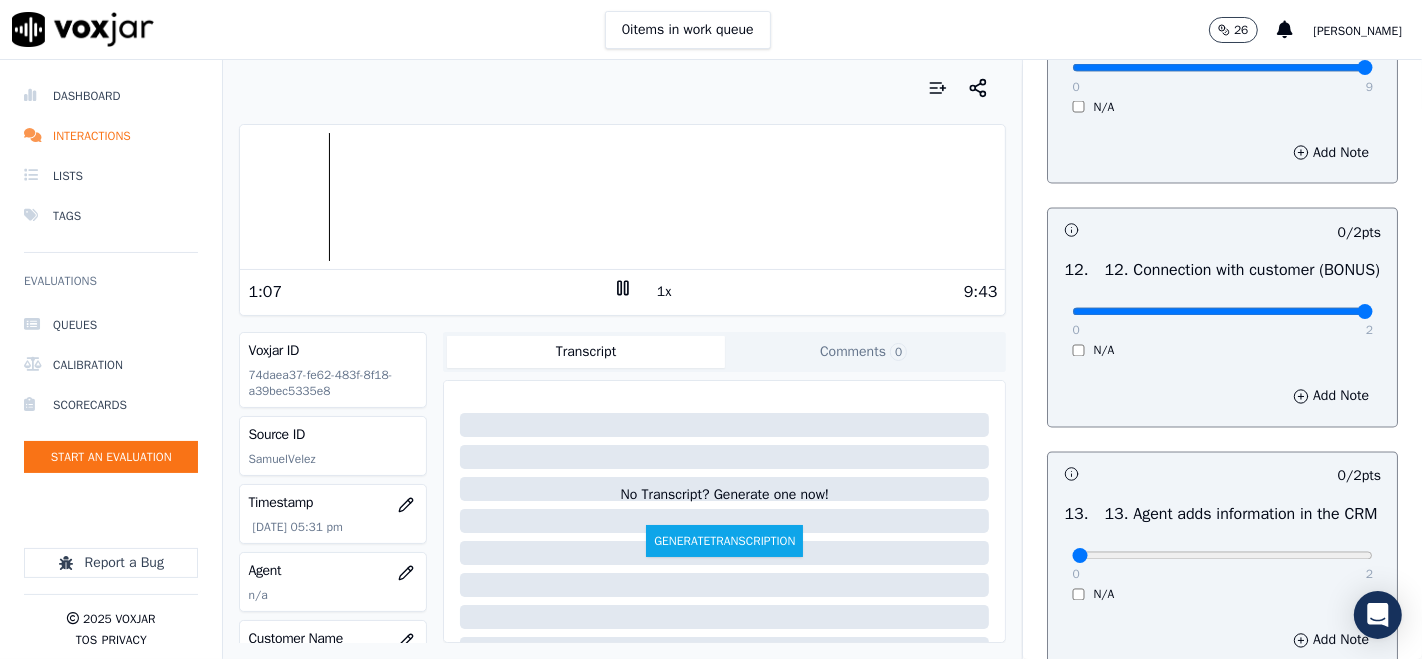 type on "2" 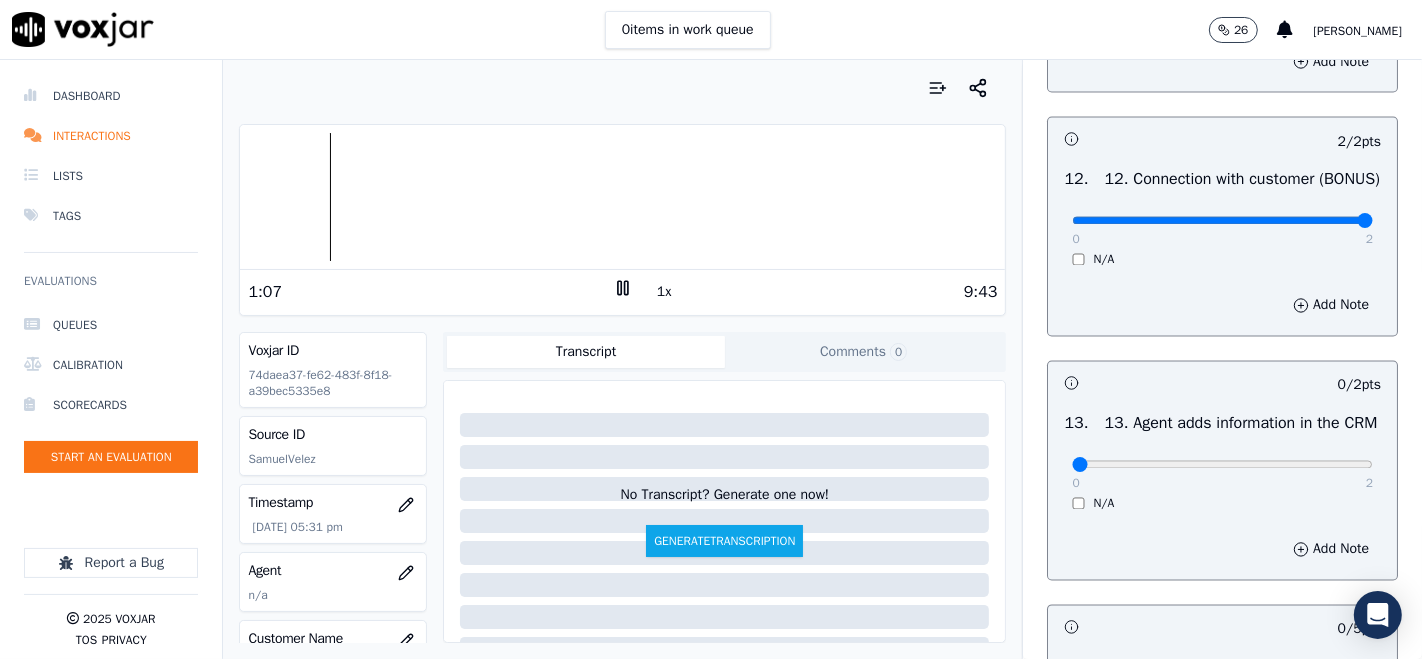 scroll, scrollTop: 3222, scrollLeft: 0, axis: vertical 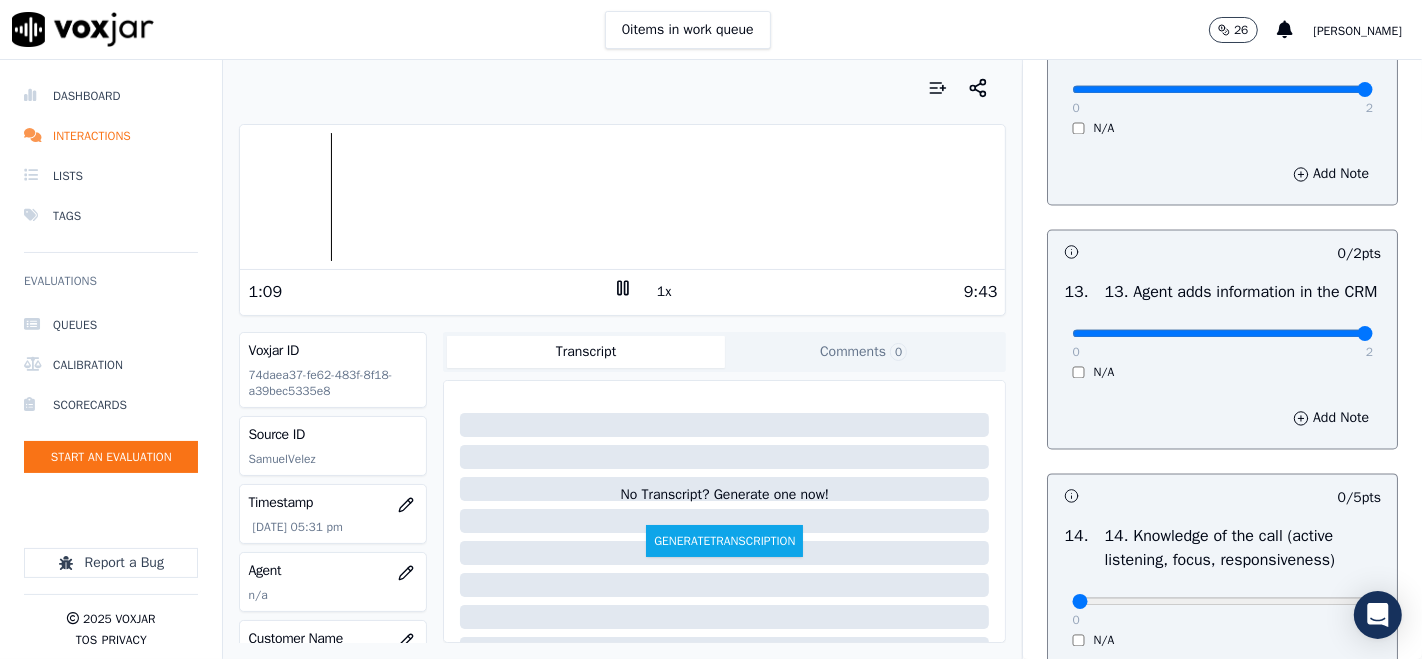type on "2" 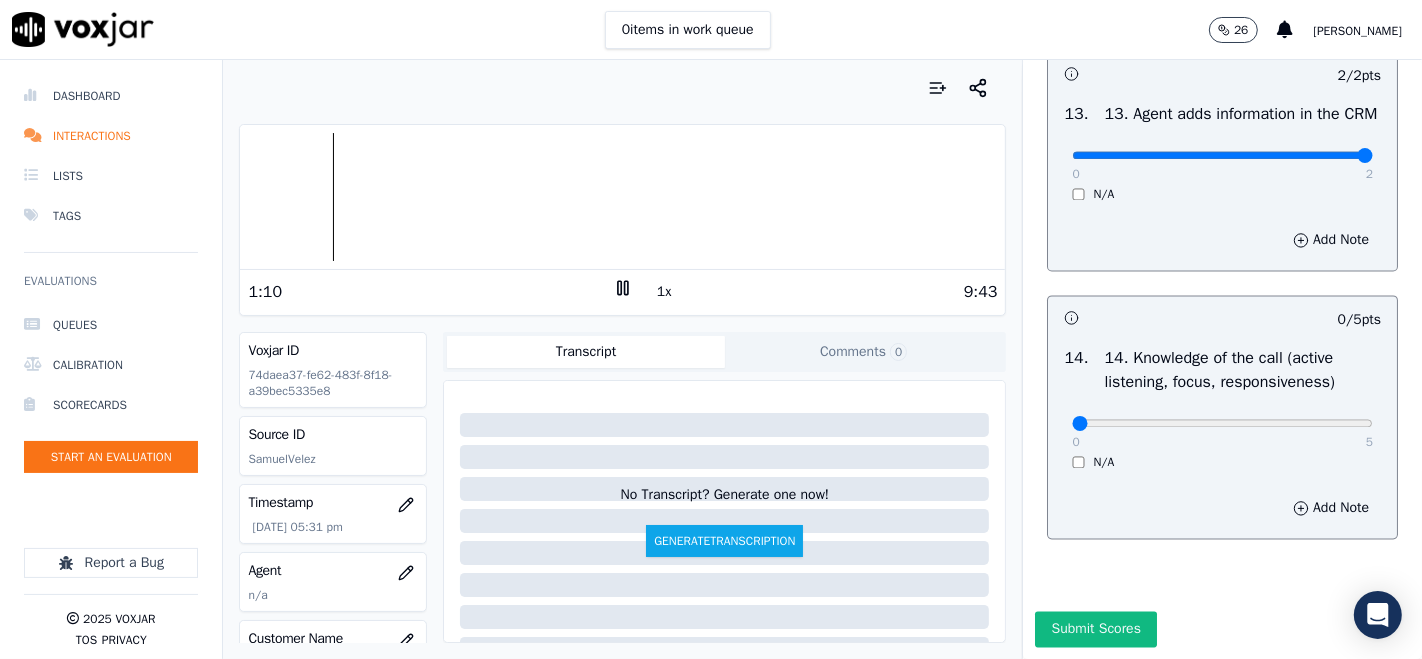 scroll, scrollTop: 3555, scrollLeft: 0, axis: vertical 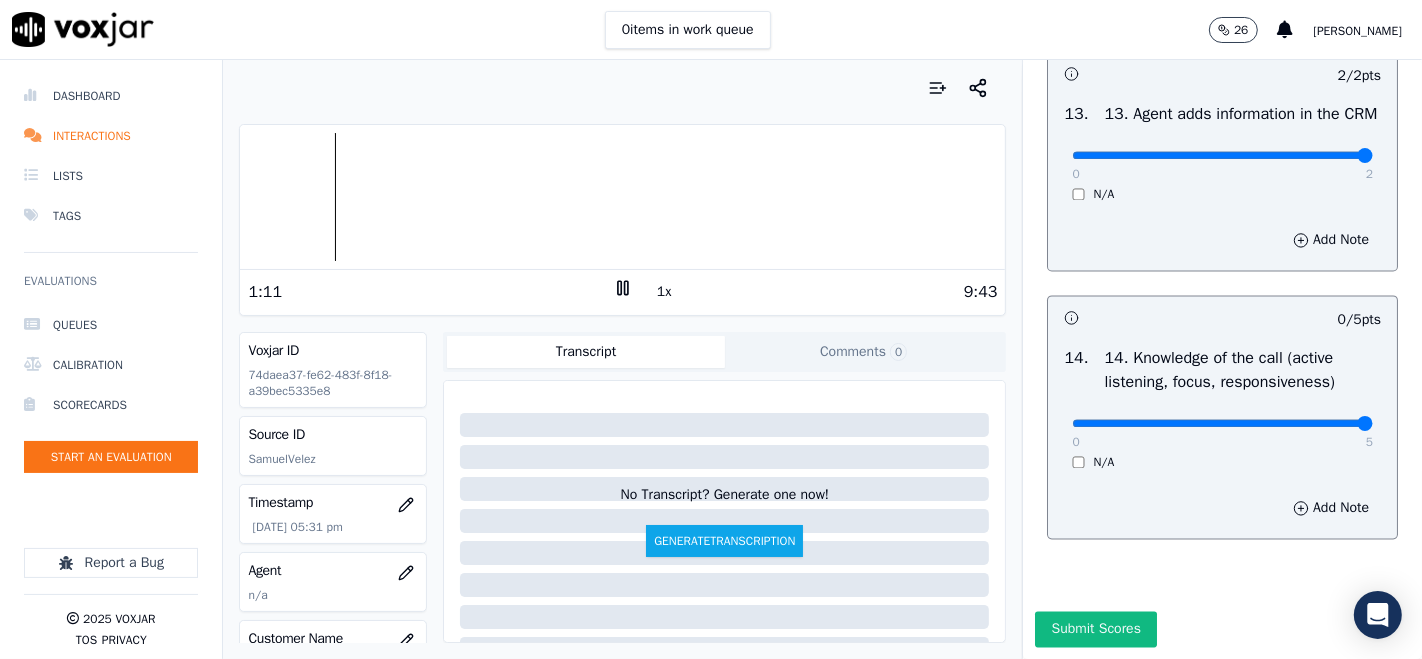 type on "5" 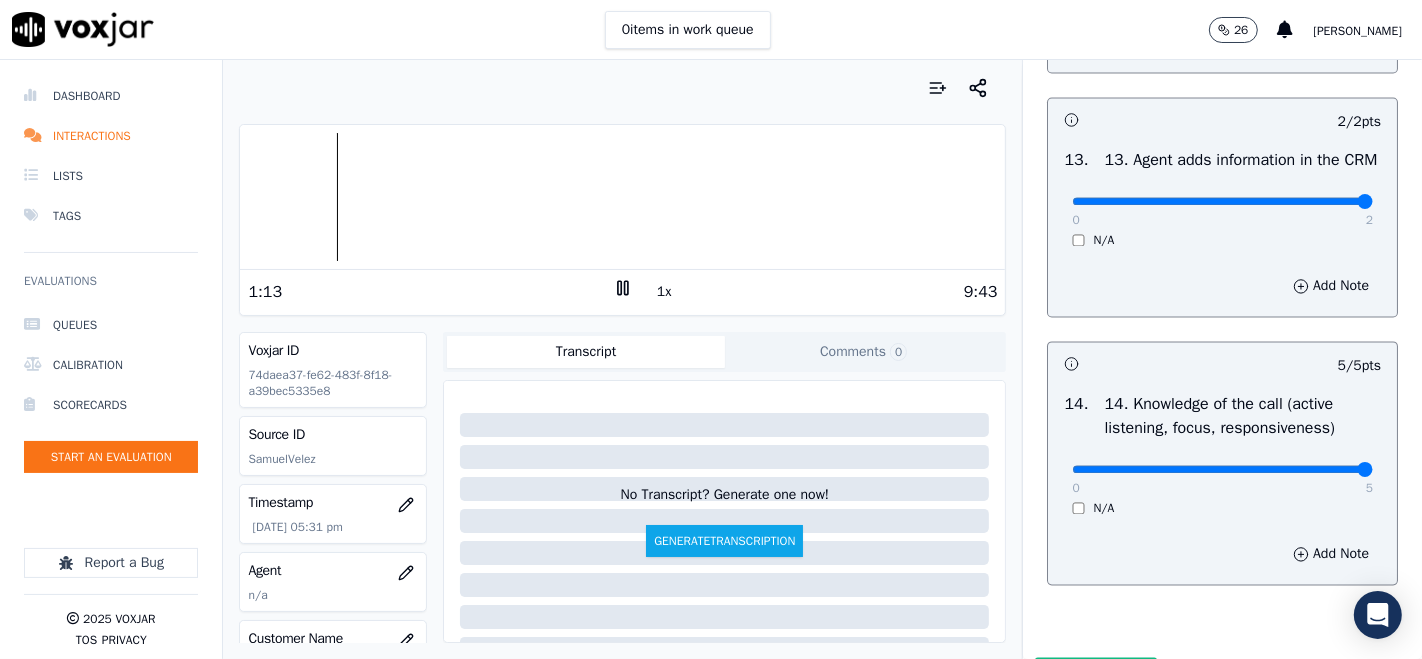 scroll, scrollTop: 3222, scrollLeft: 0, axis: vertical 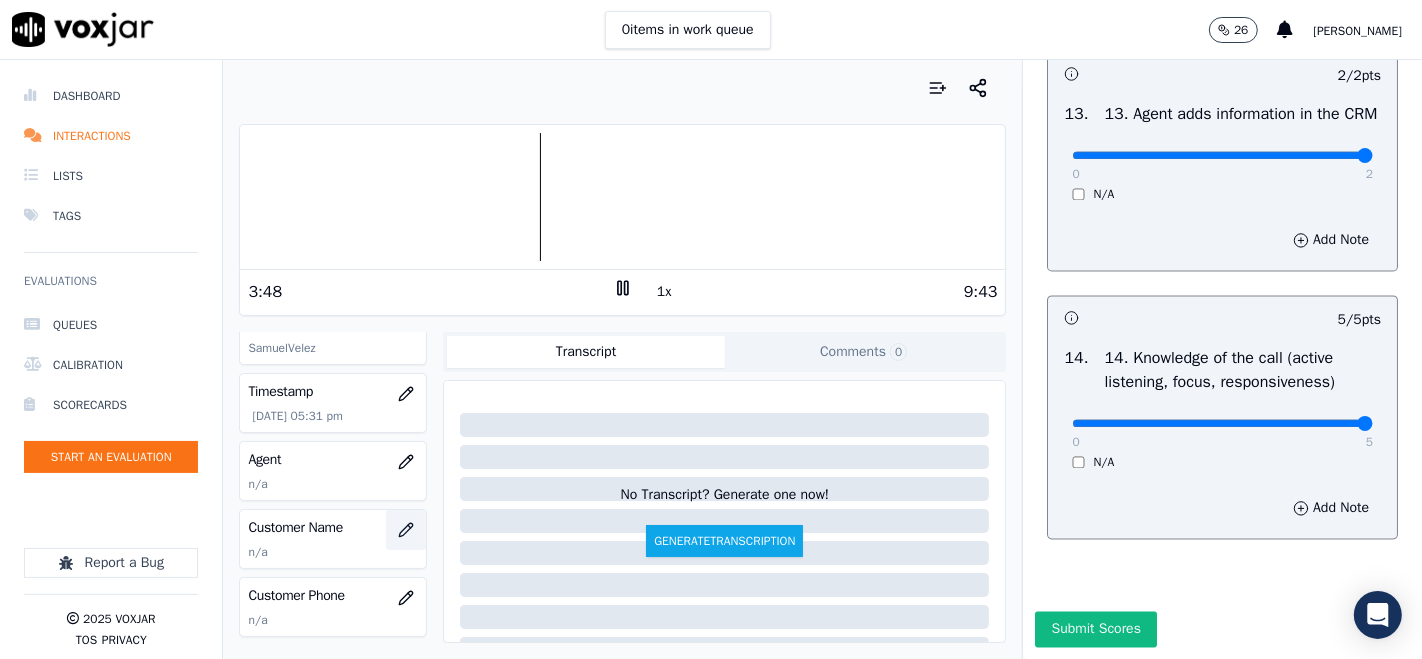 click 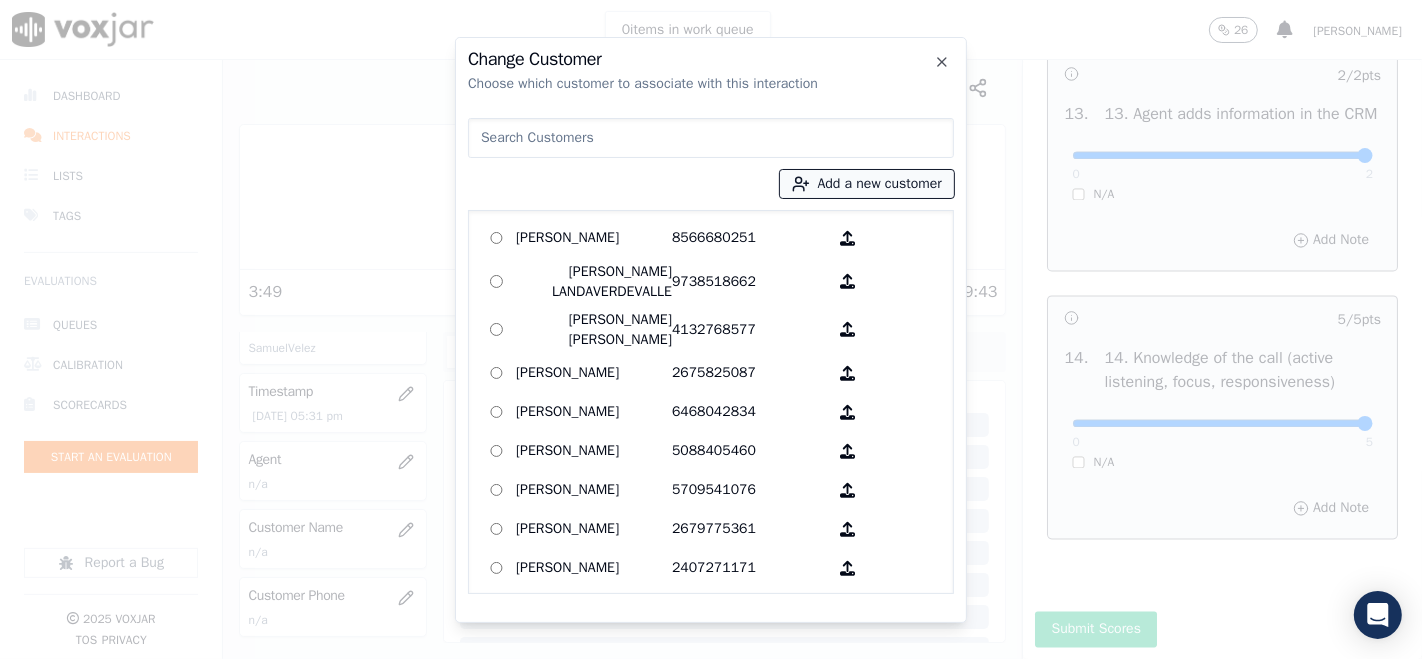 click 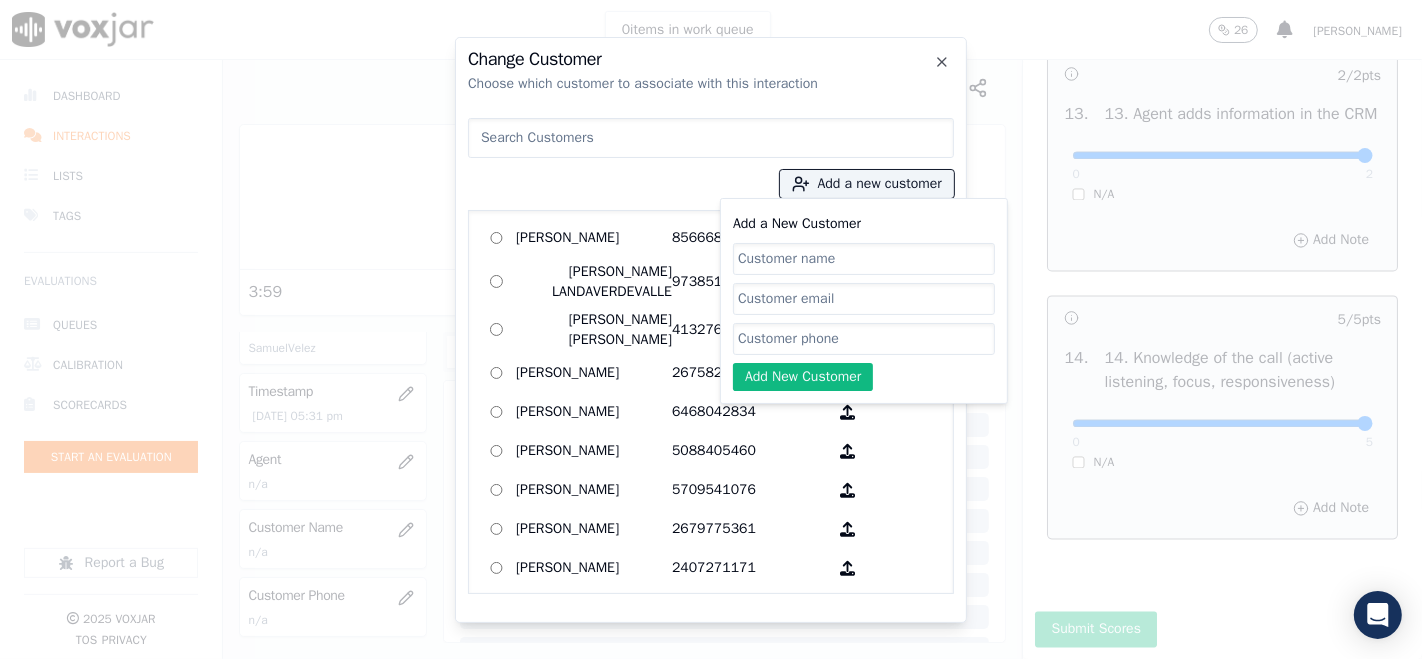 click on "Add a New Customer" 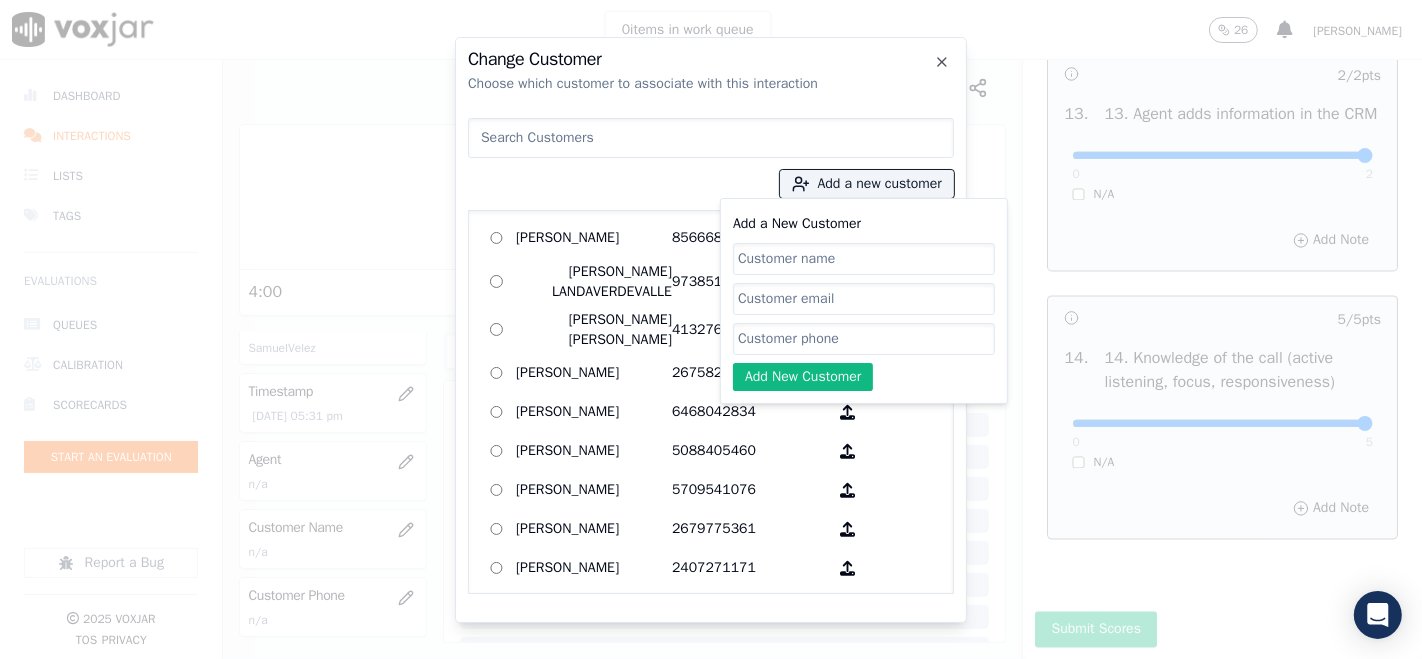 paste on "[PERSON_NAME]" 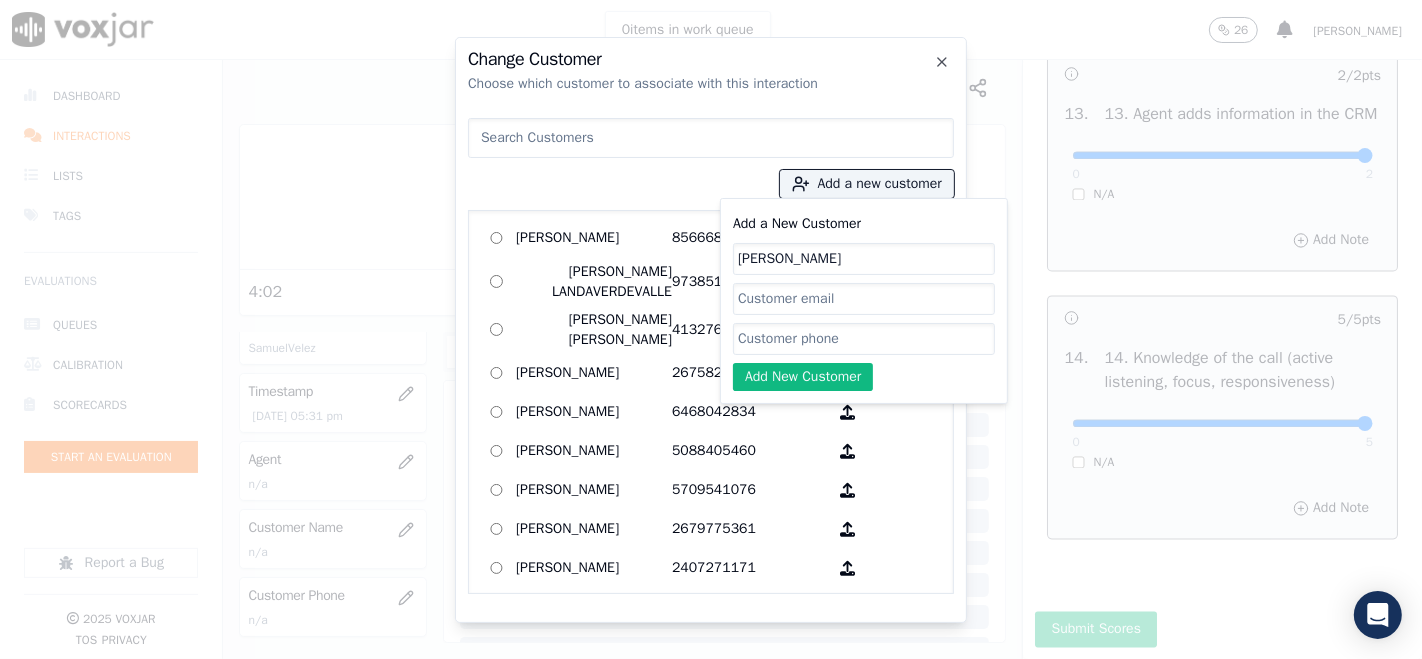 type on "[PERSON_NAME]" 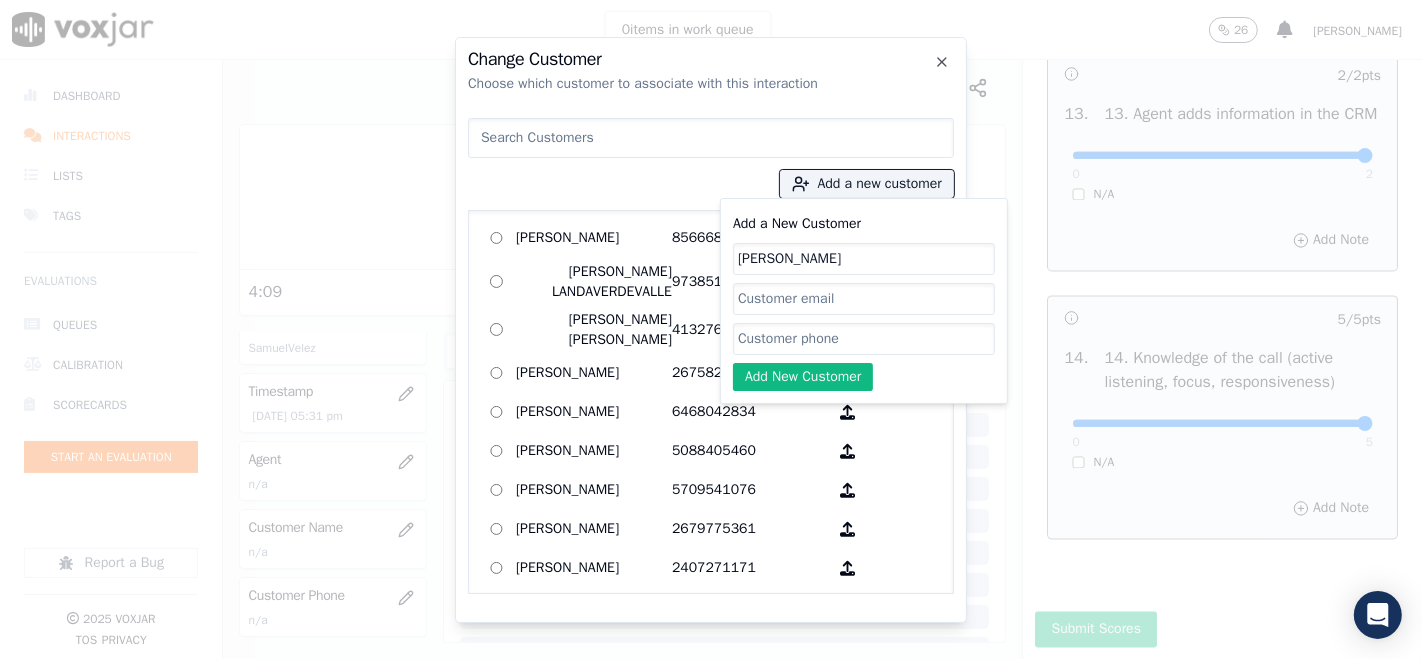 click on "Add a New Customer" 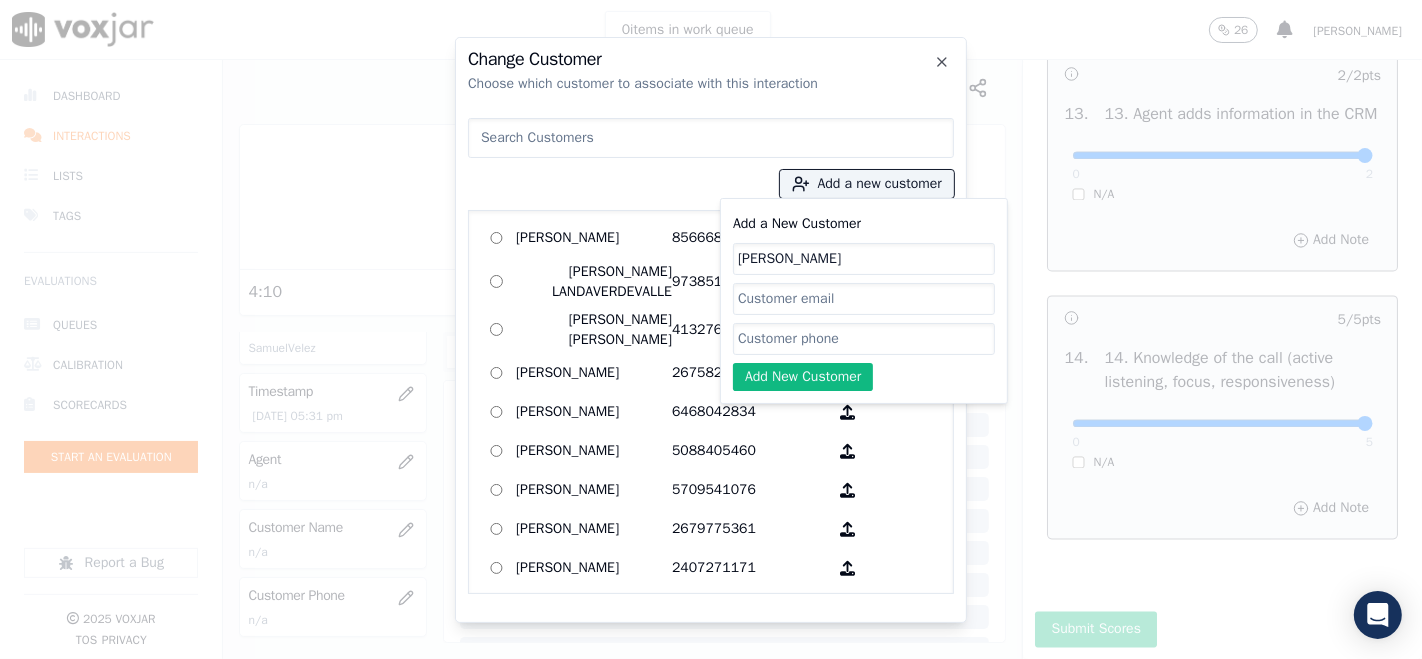 paste on "2404213592" 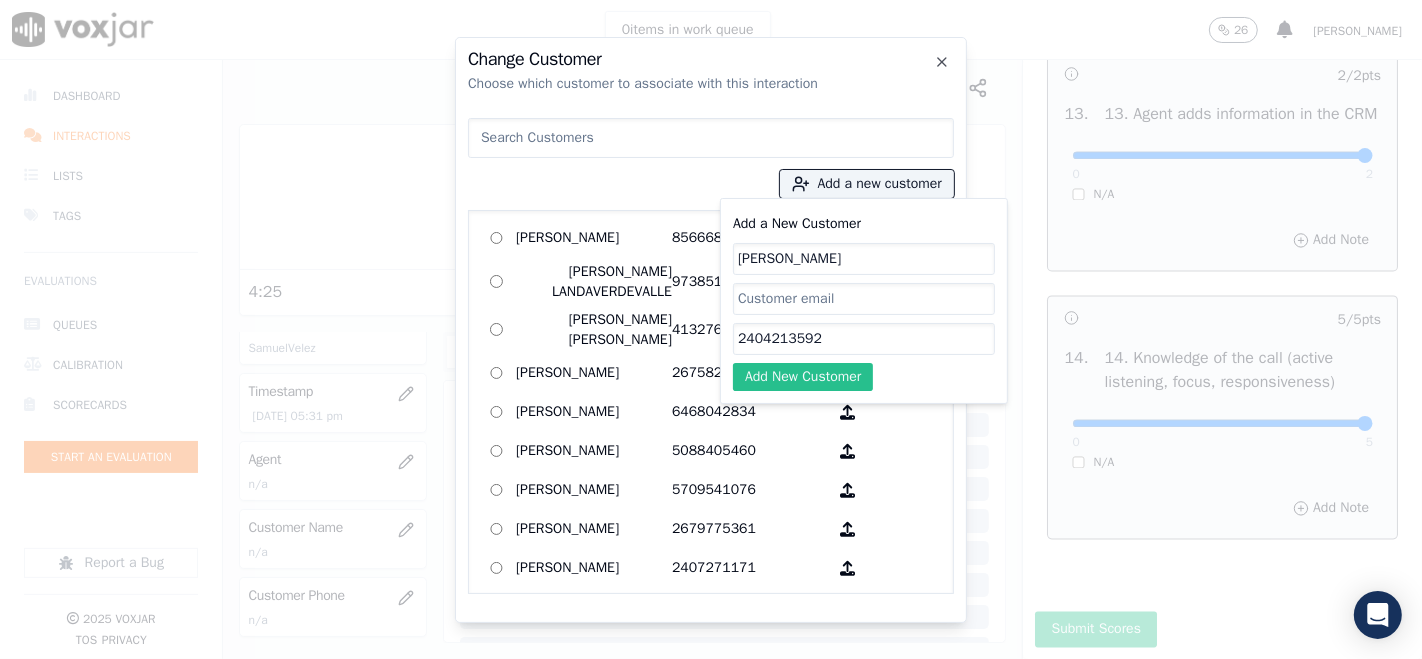 type on "2404213592" 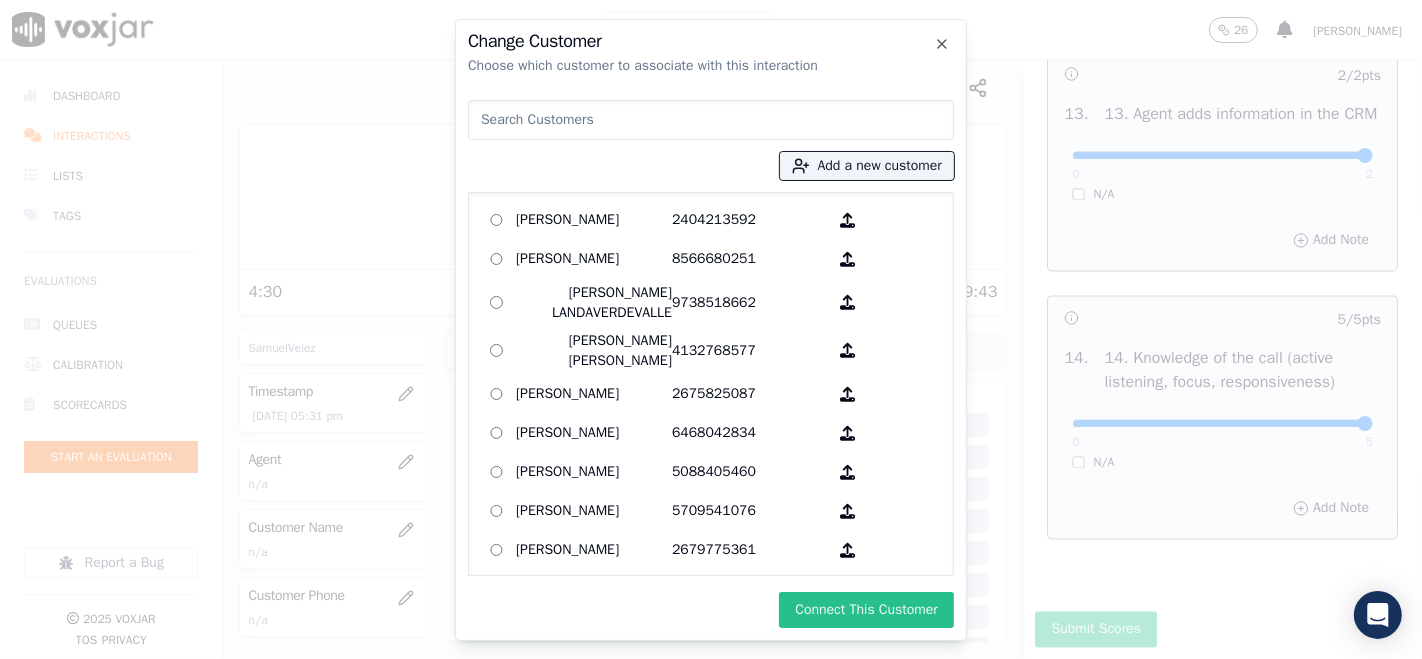 click on "Connect This Customer" at bounding box center (866, 610) 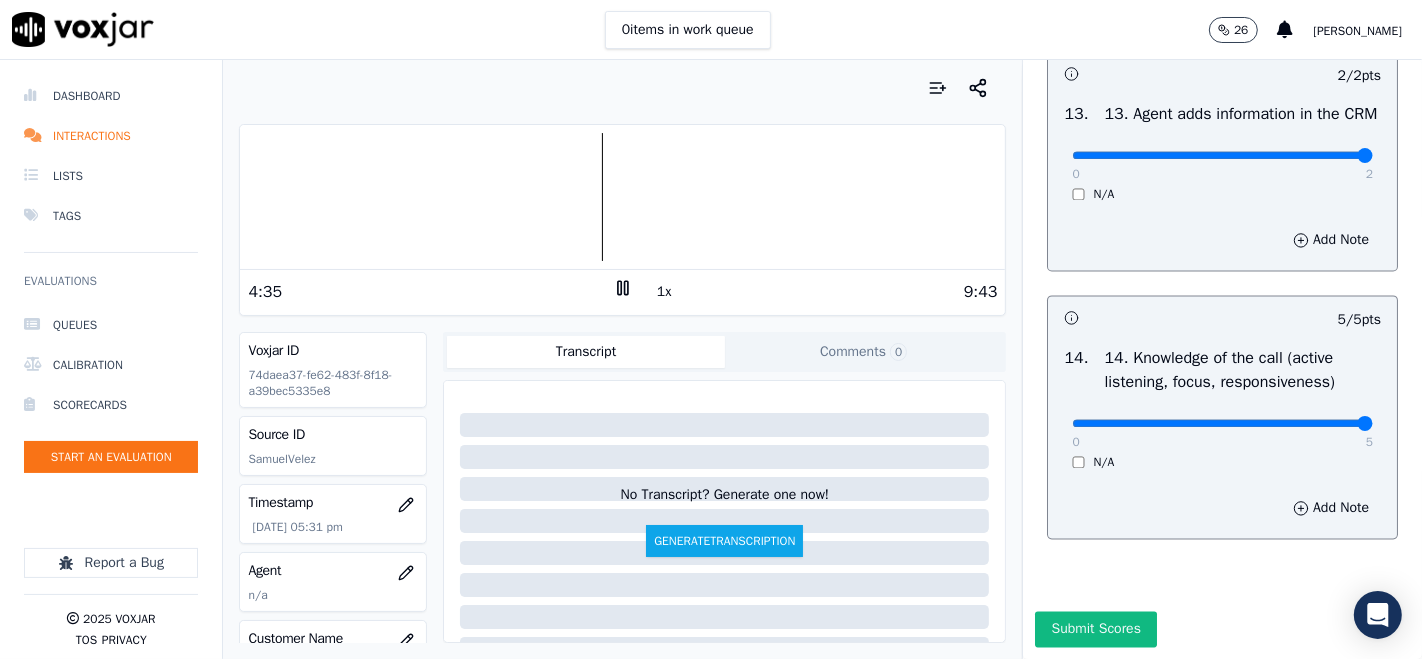scroll, scrollTop: 111, scrollLeft: 0, axis: vertical 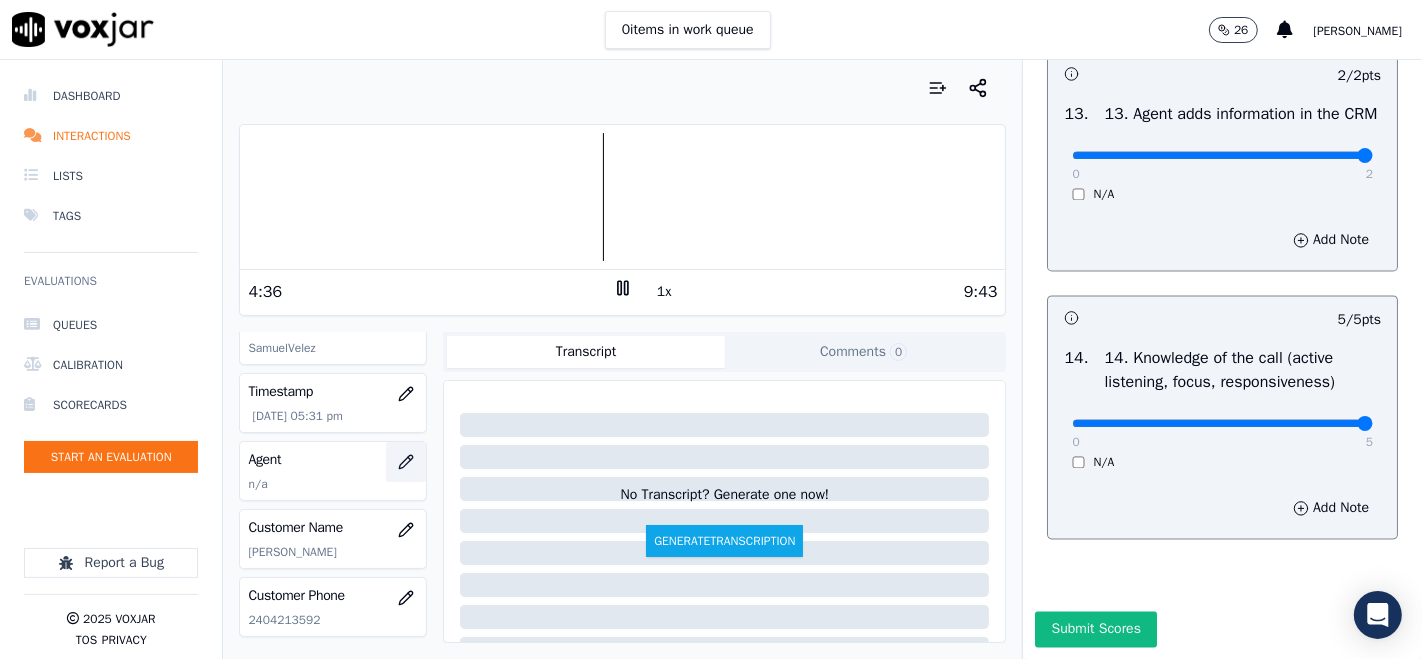 click 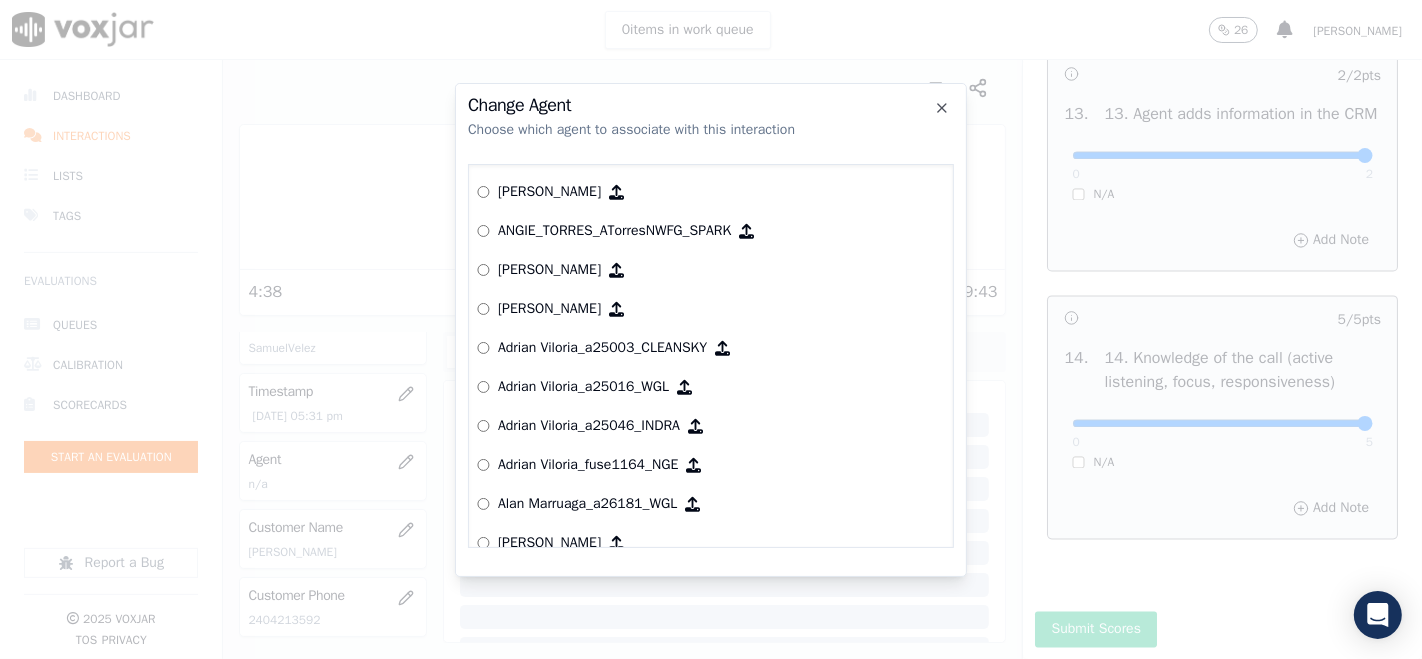 type 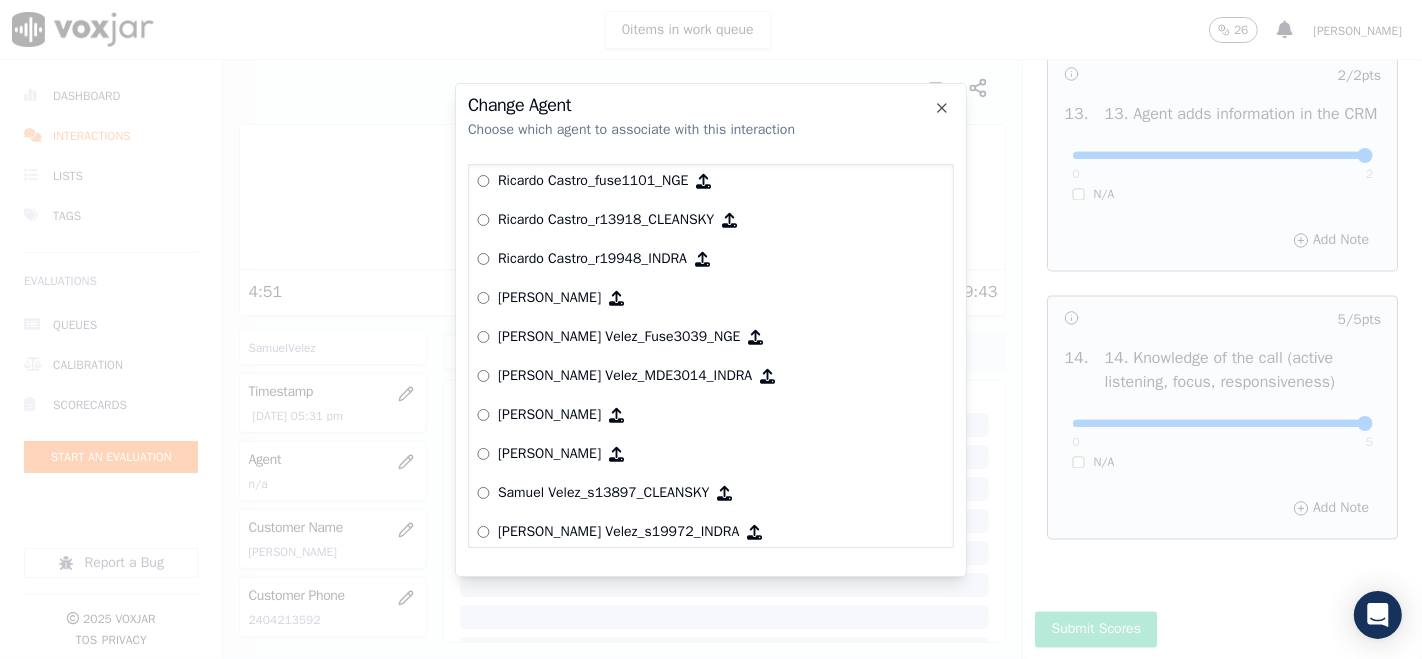 scroll, scrollTop: 7717, scrollLeft: 0, axis: vertical 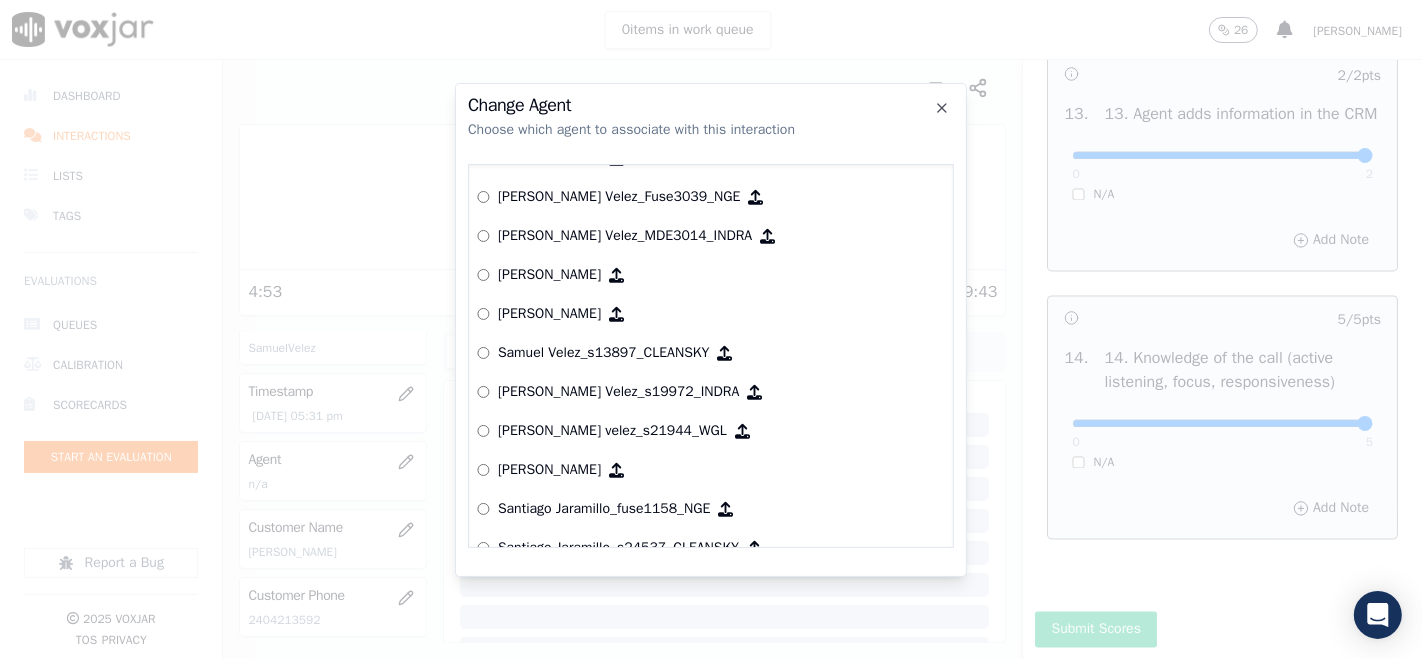 drag, startPoint x: 611, startPoint y: 355, endPoint x: 617, endPoint y: 377, distance: 22.803509 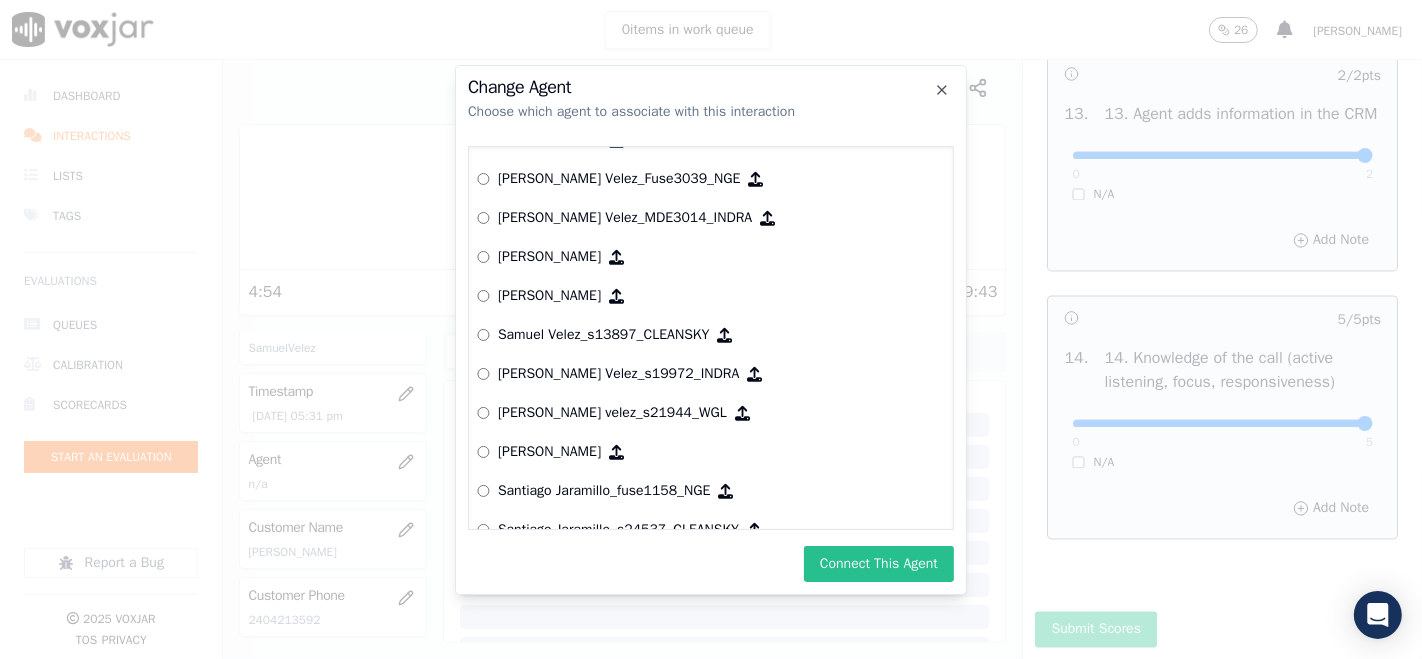 click on "Connect This Agent" at bounding box center (879, 564) 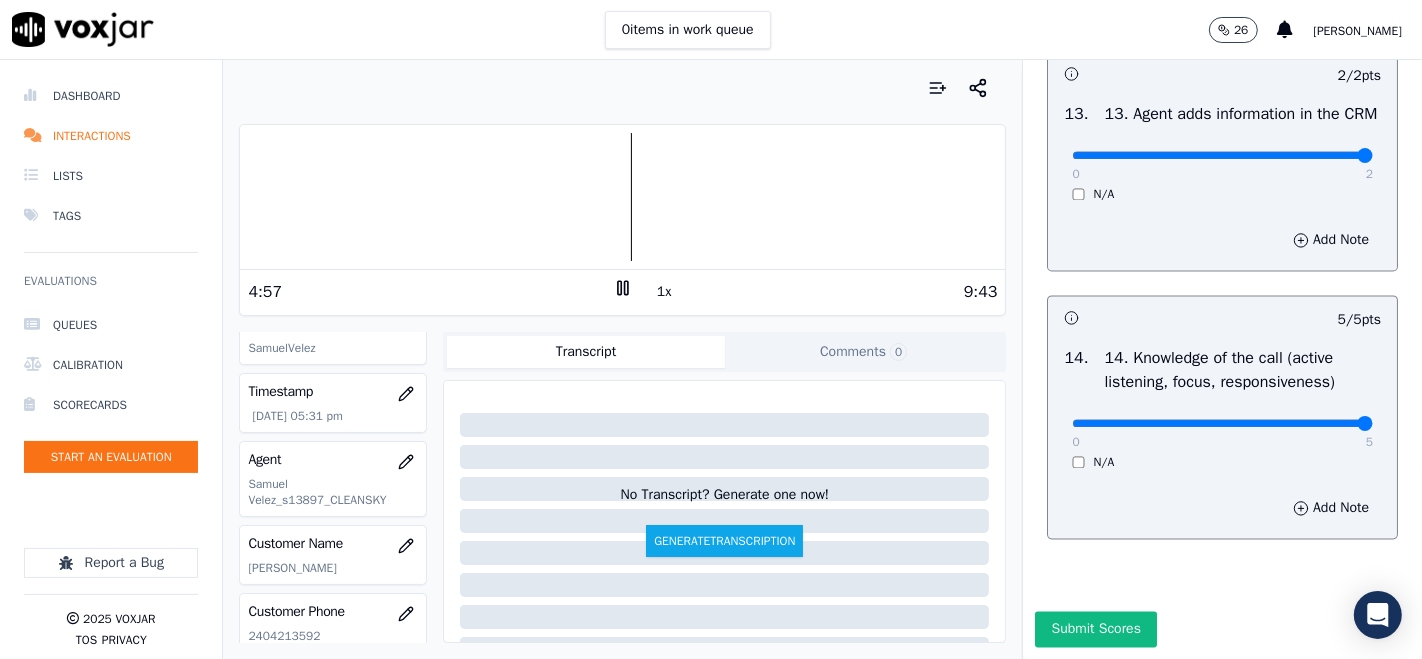 click on "1x" at bounding box center [623, 291] 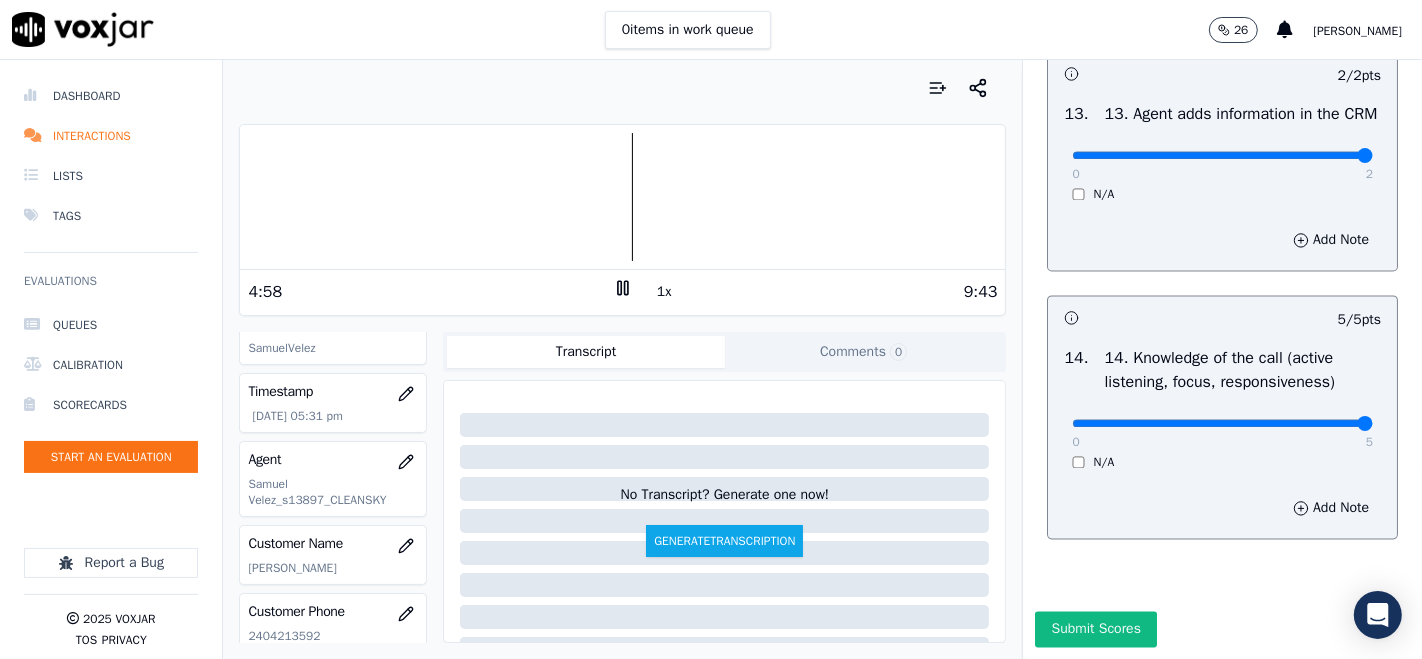 click 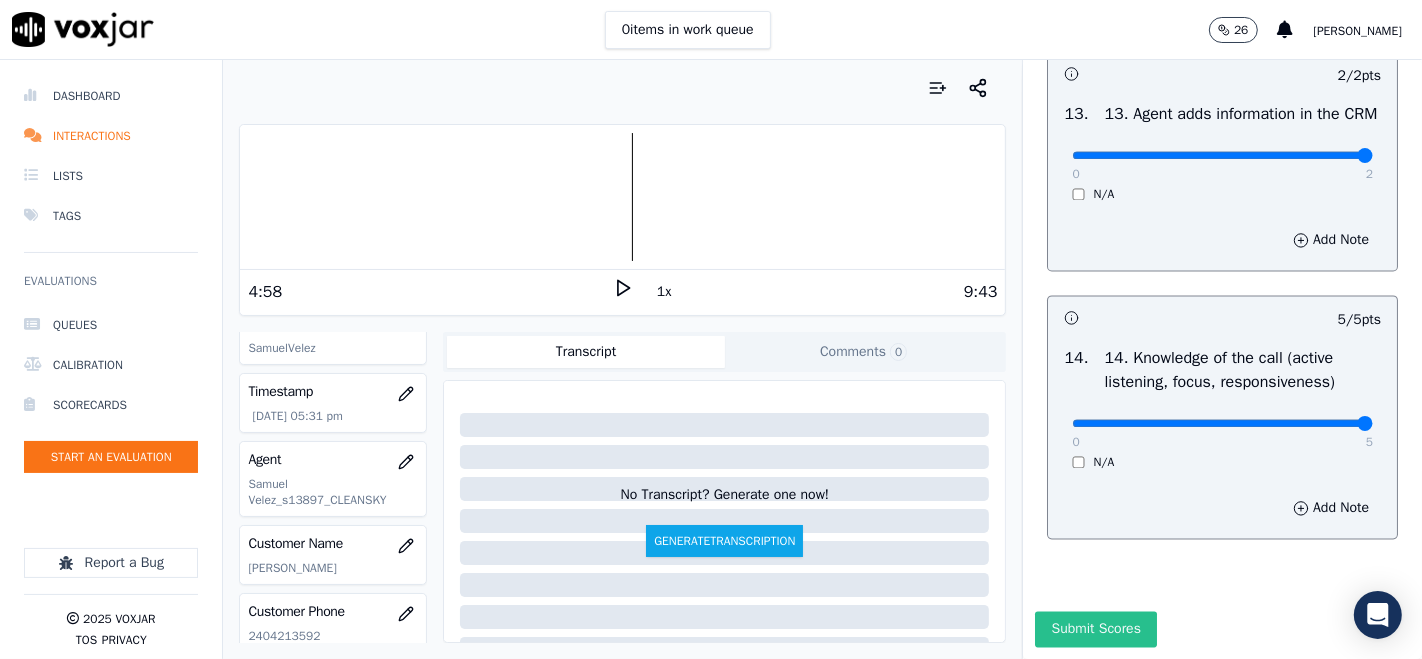 click on "Submit Scores" at bounding box center (1095, 629) 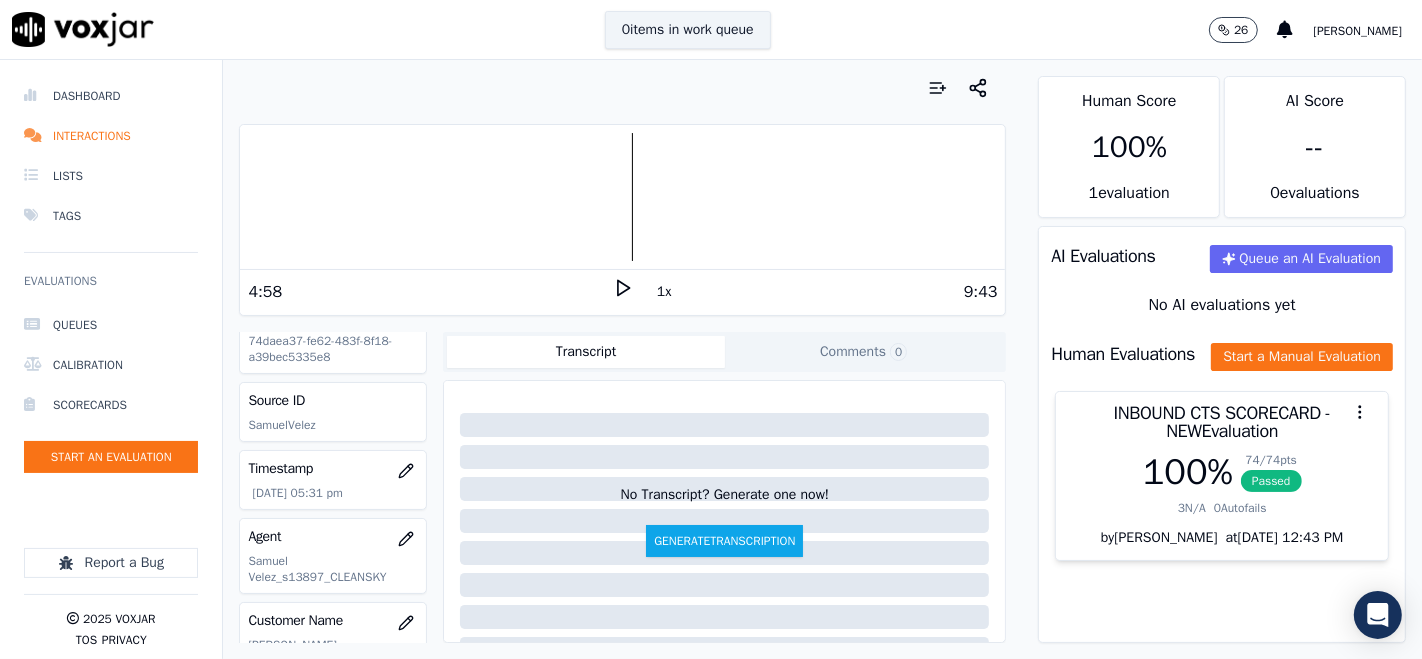 scroll, scrollTop: 0, scrollLeft: 0, axis: both 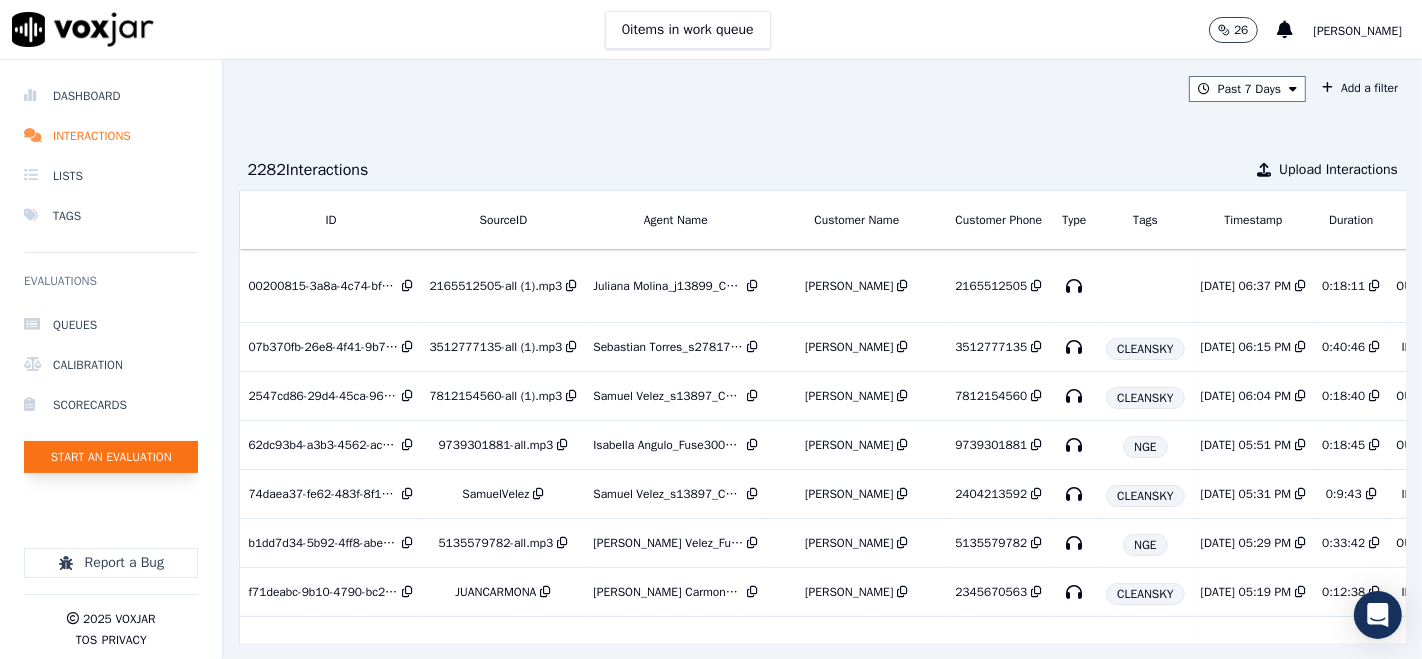 click on "Start an Evaluation" 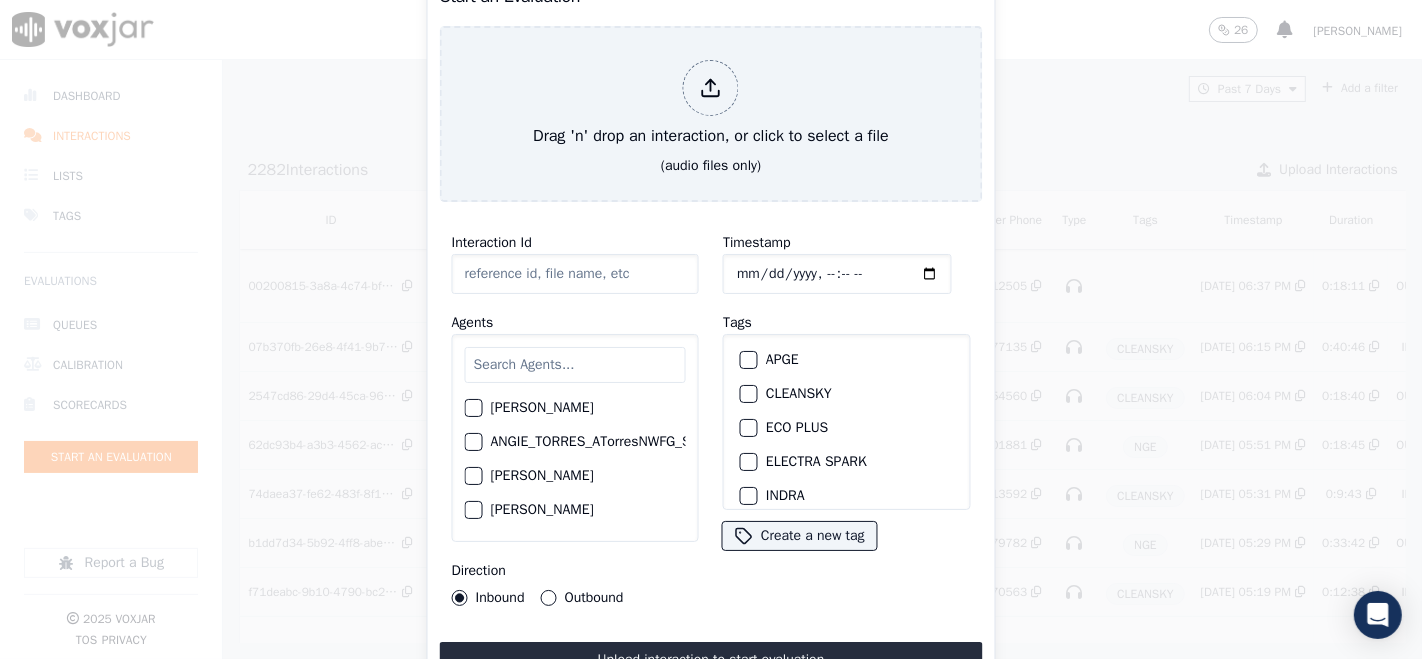 type on "20250718_6148153680_LuisGutierrez.mp3" 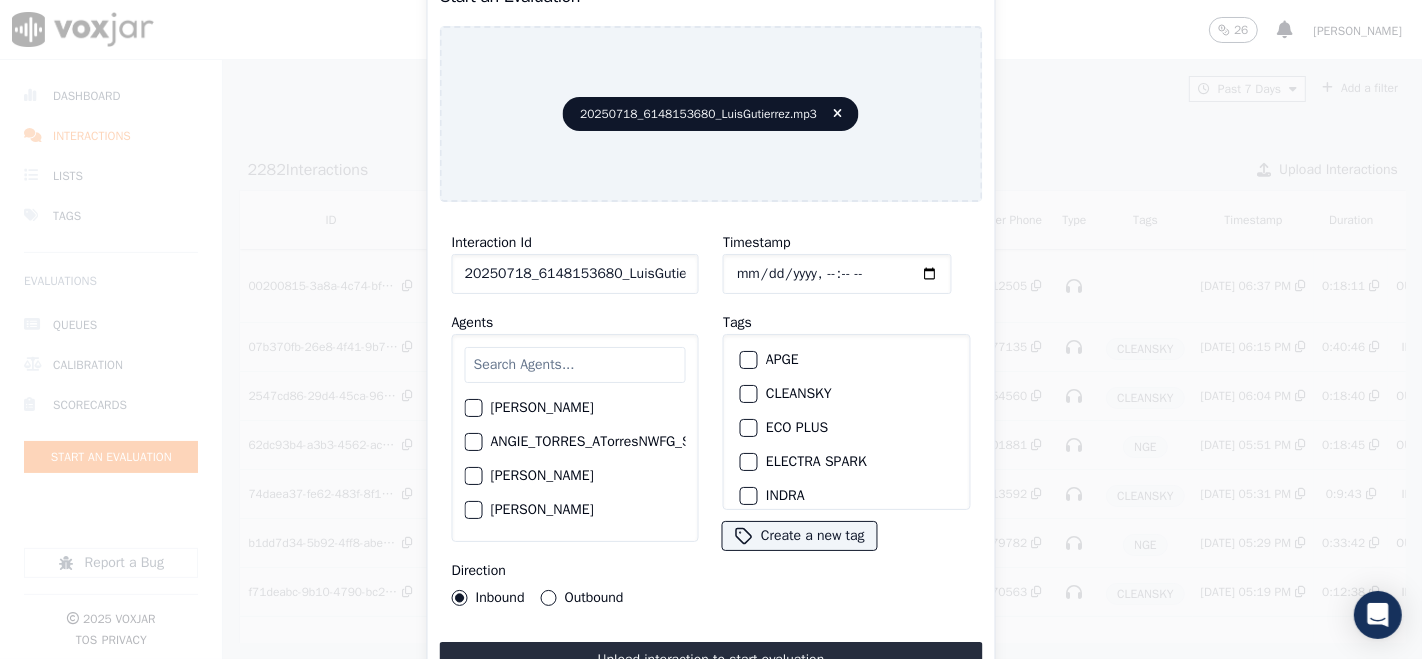 click at bounding box center (748, 394) 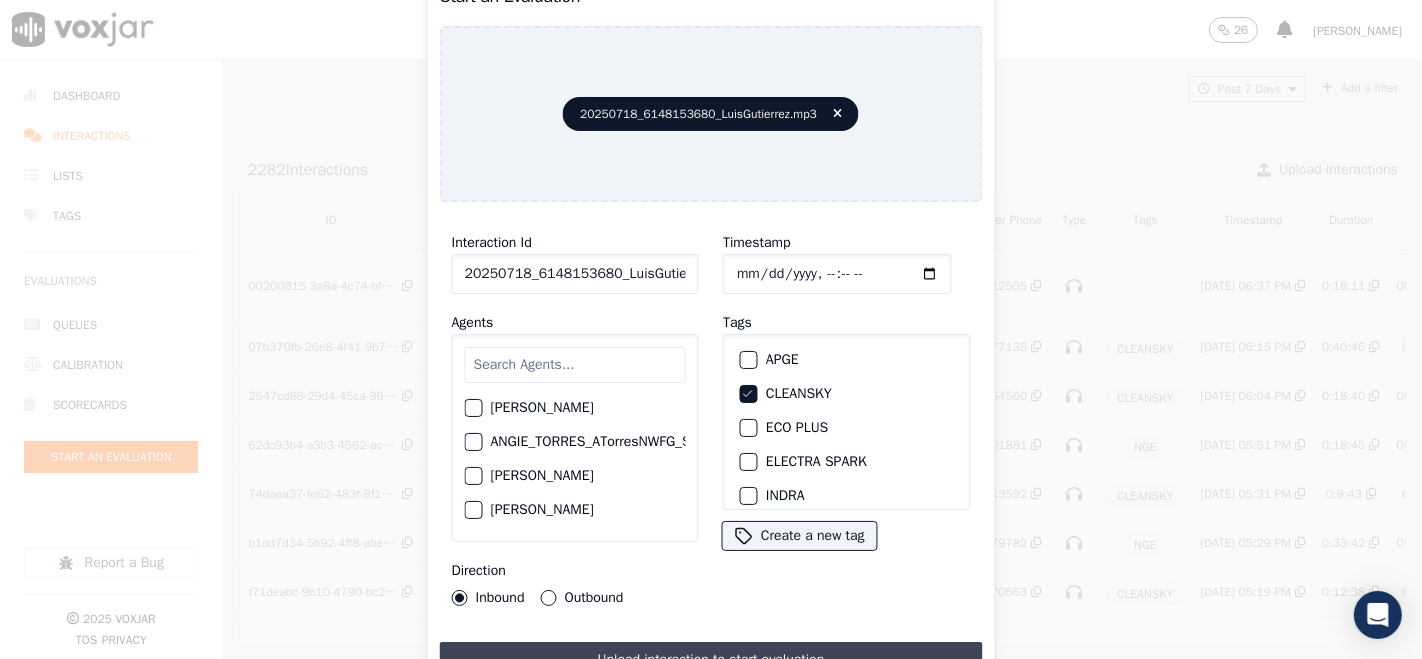 click on "Upload interaction to start evaluation" at bounding box center [711, 660] 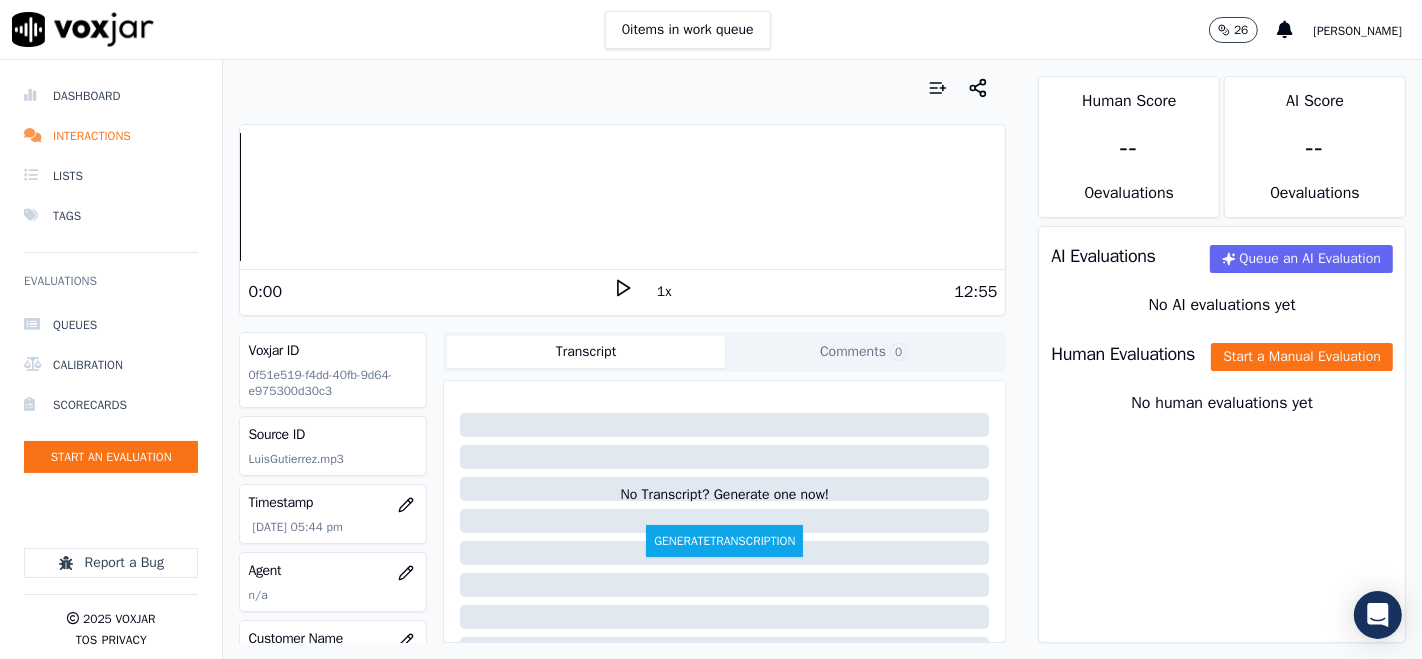 click 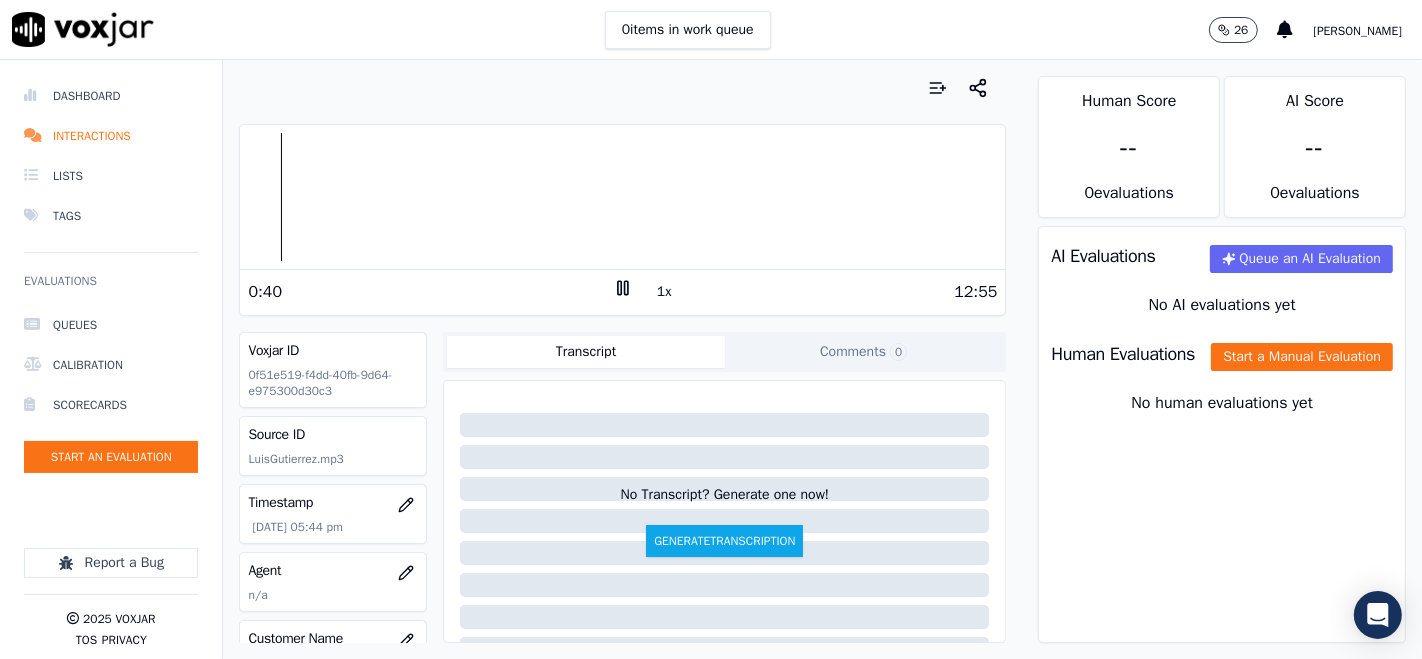 click 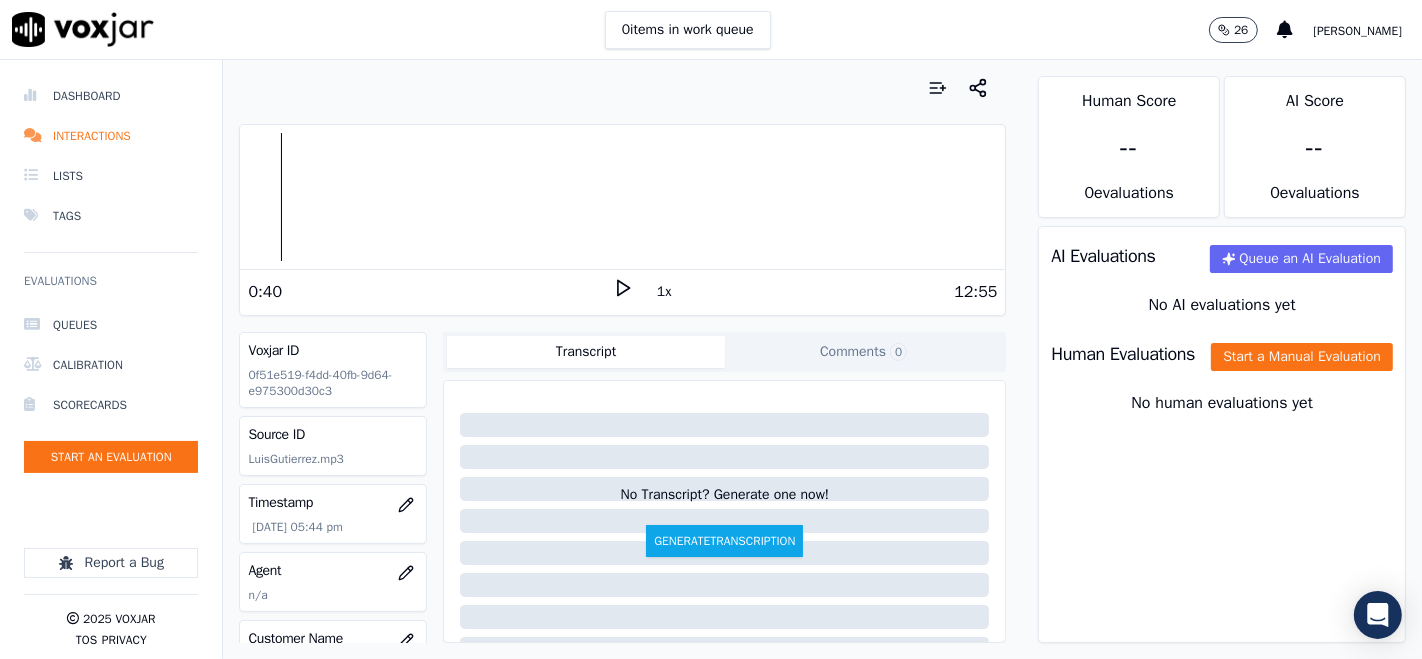 click 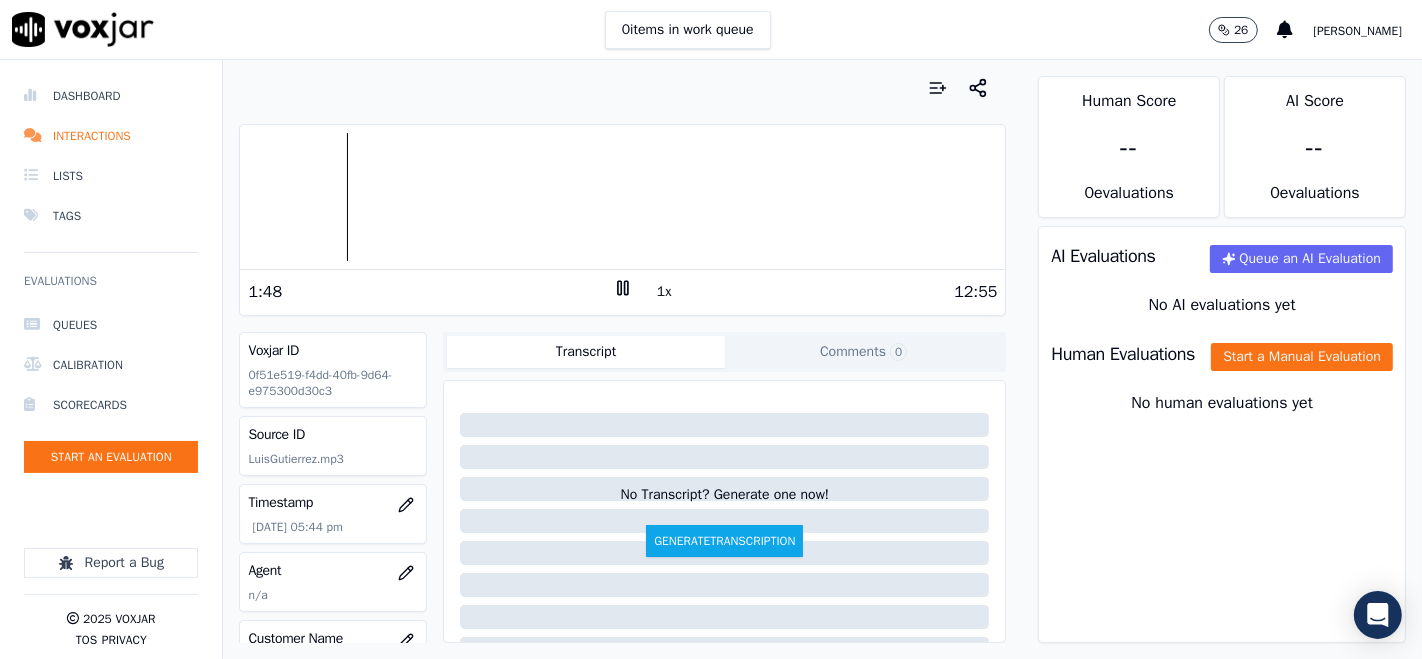 click 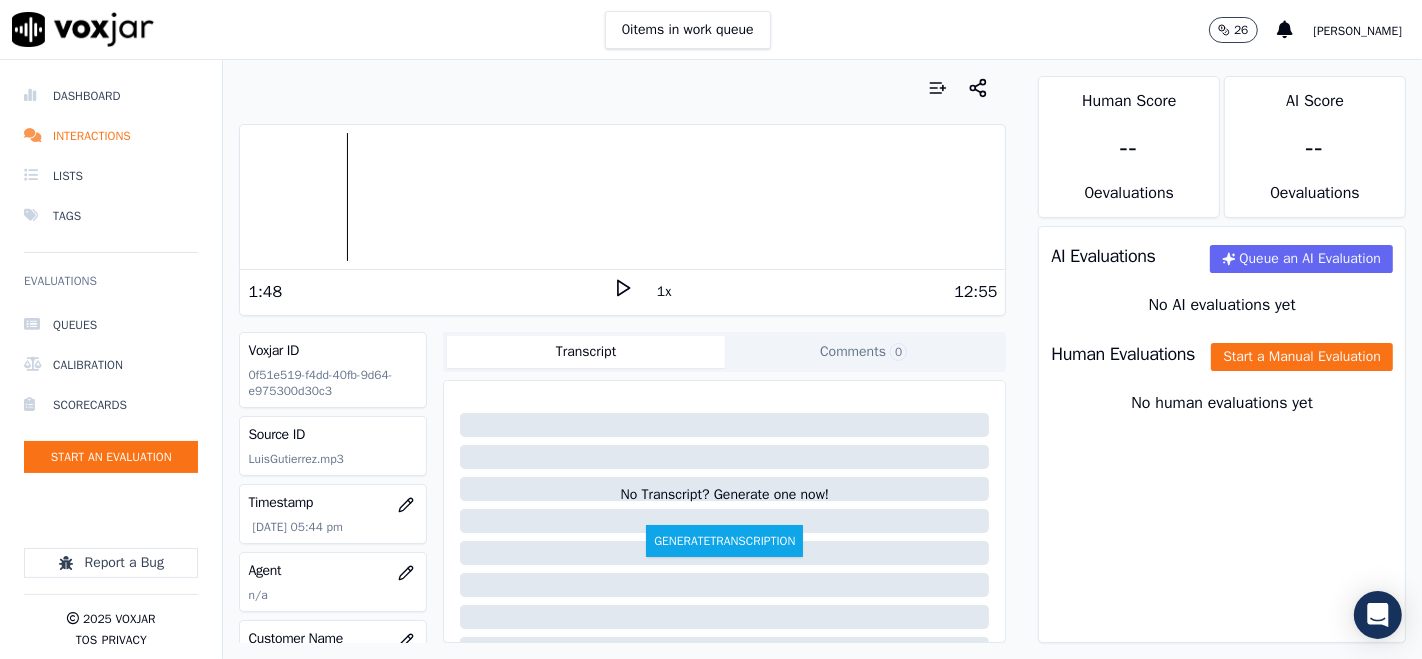 click 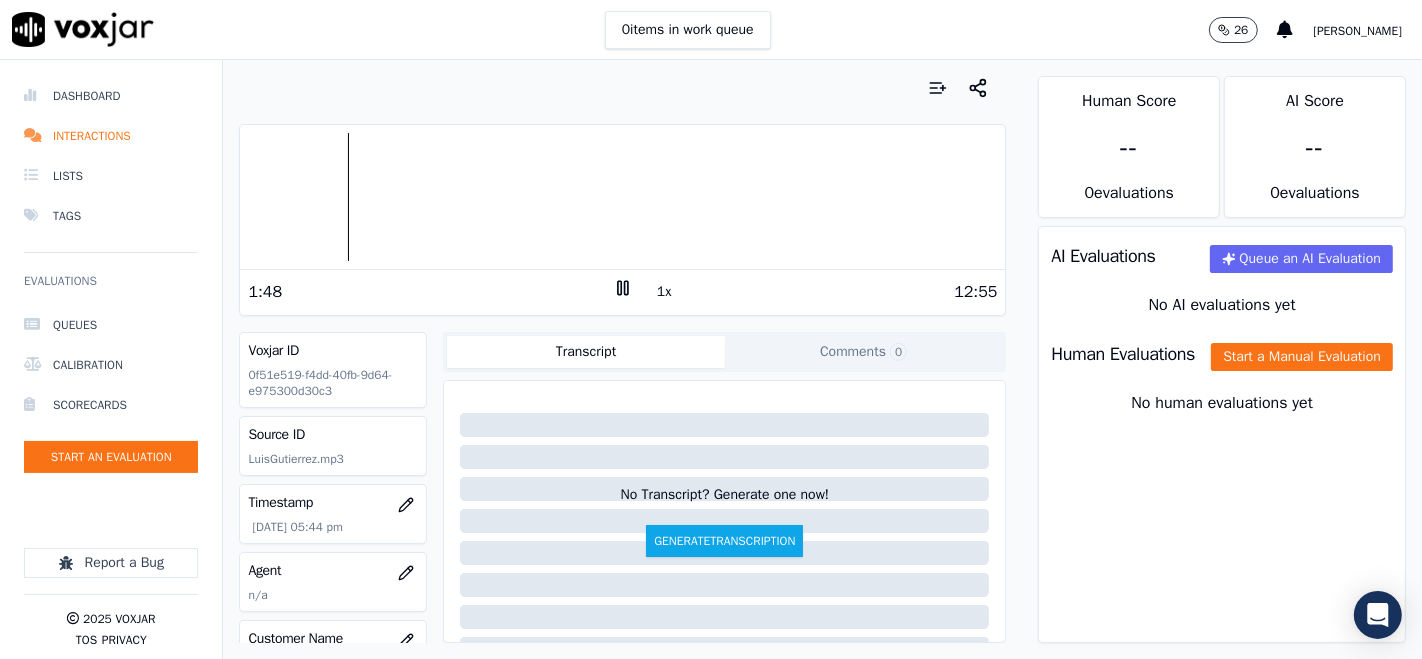 click on "12:55" at bounding box center (815, 292) 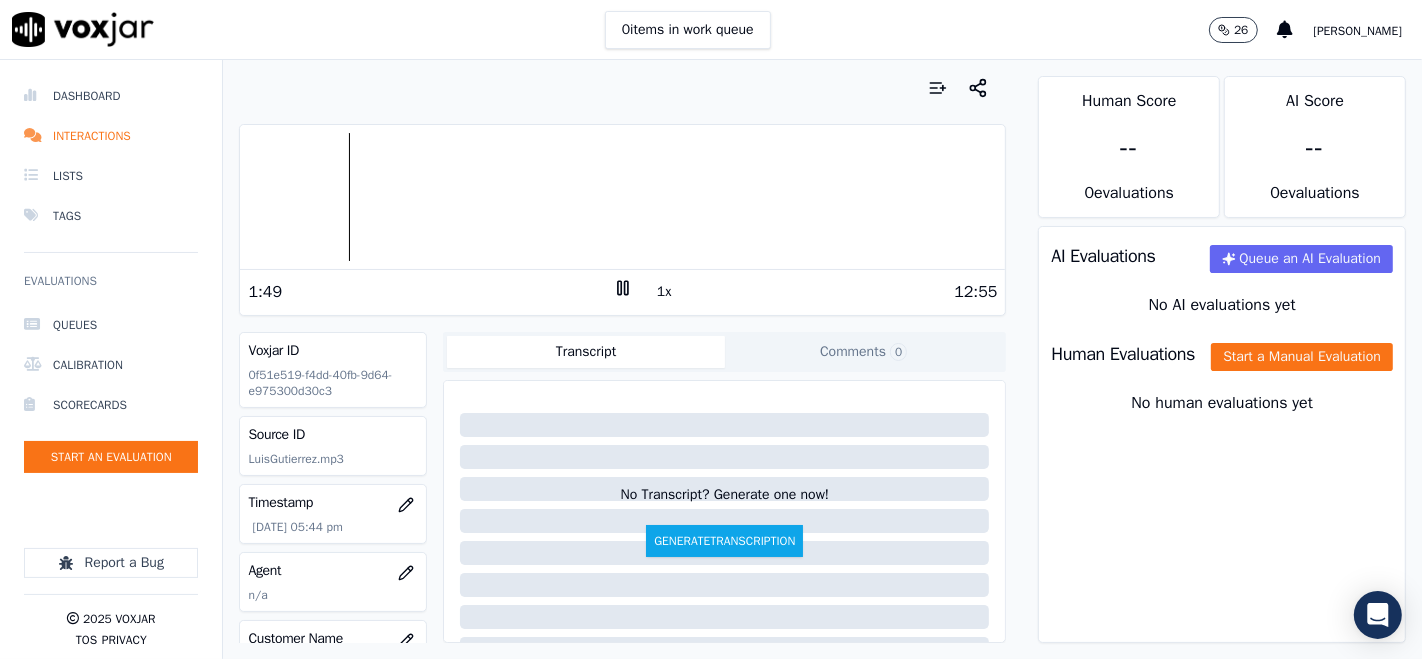 click 